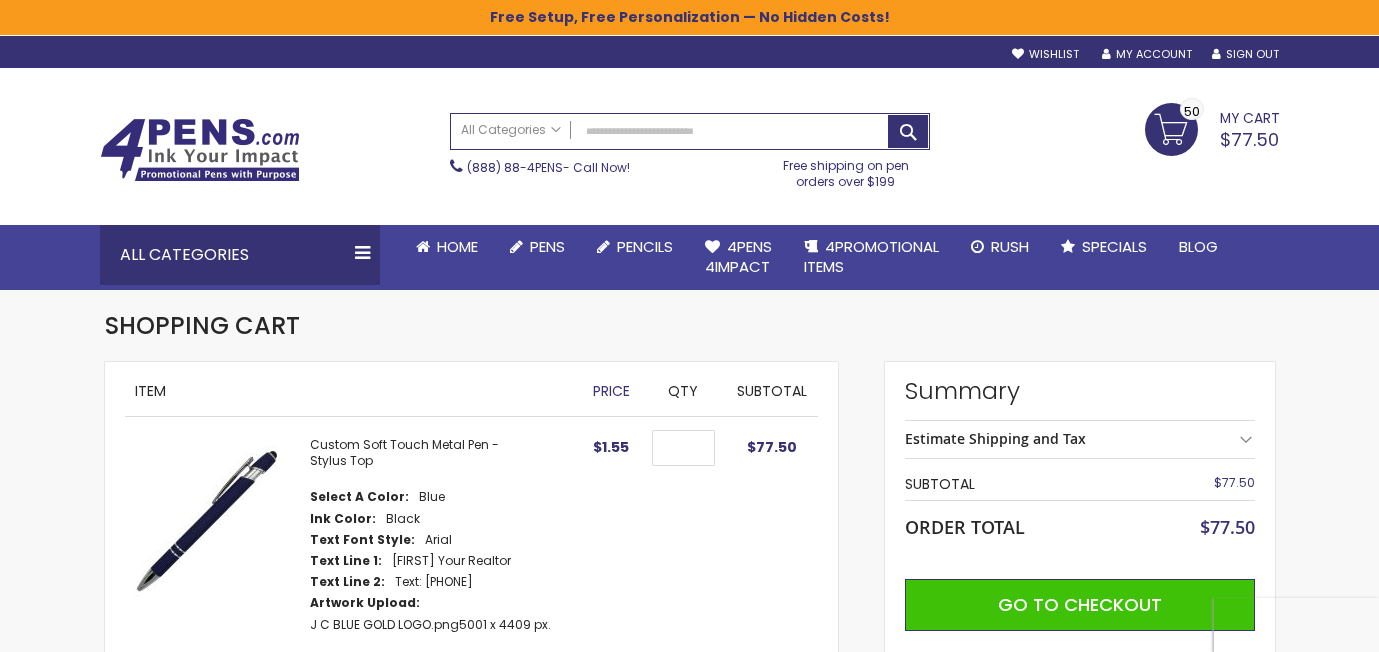 scroll, scrollTop: 0, scrollLeft: 0, axis: both 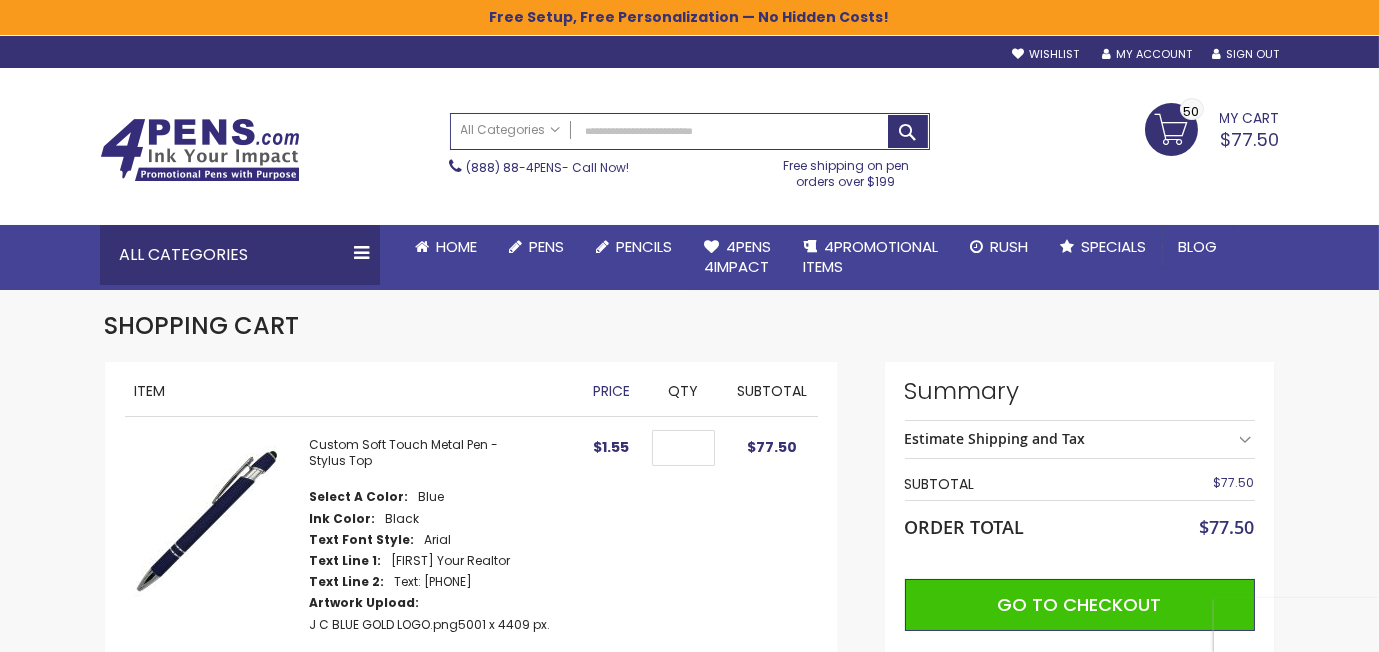 click on "Estimate Shipping and Tax" at bounding box center [1080, 439] 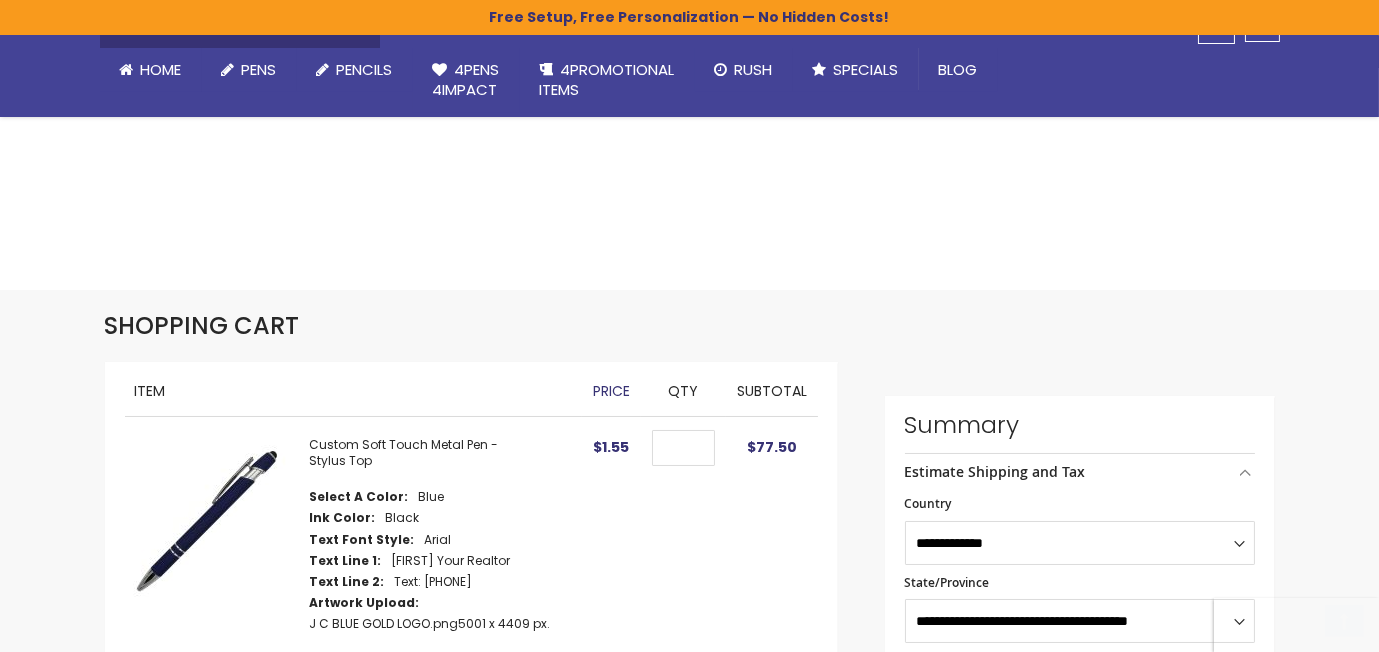 scroll, scrollTop: 418, scrollLeft: 0, axis: vertical 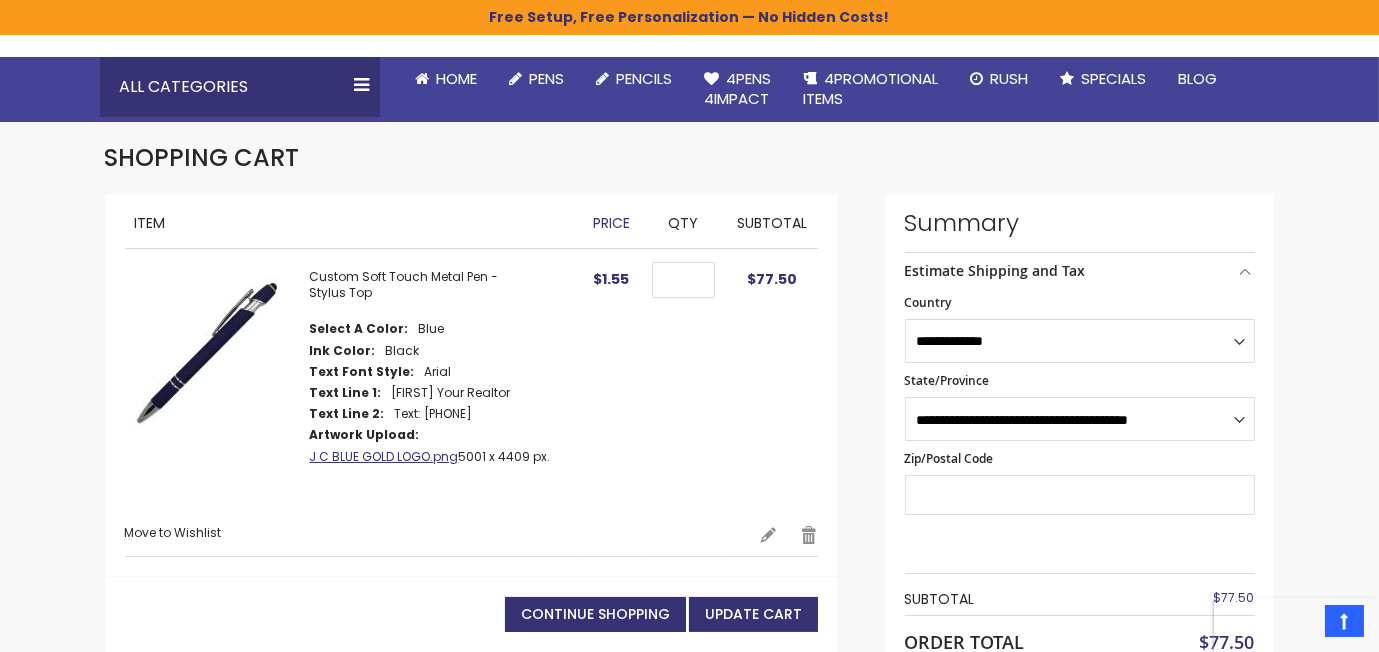 click on "[FIRST] [LAST] [LOGO].png" at bounding box center (384, 456) 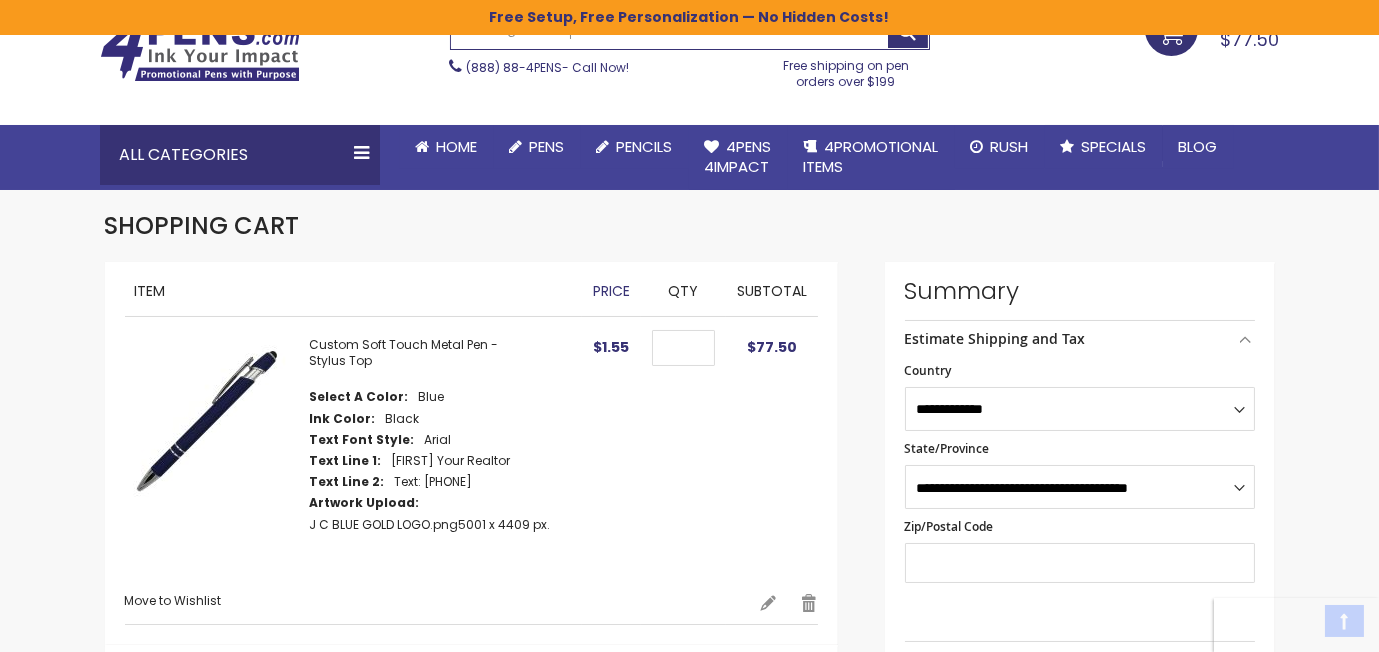 scroll, scrollTop: 106, scrollLeft: 0, axis: vertical 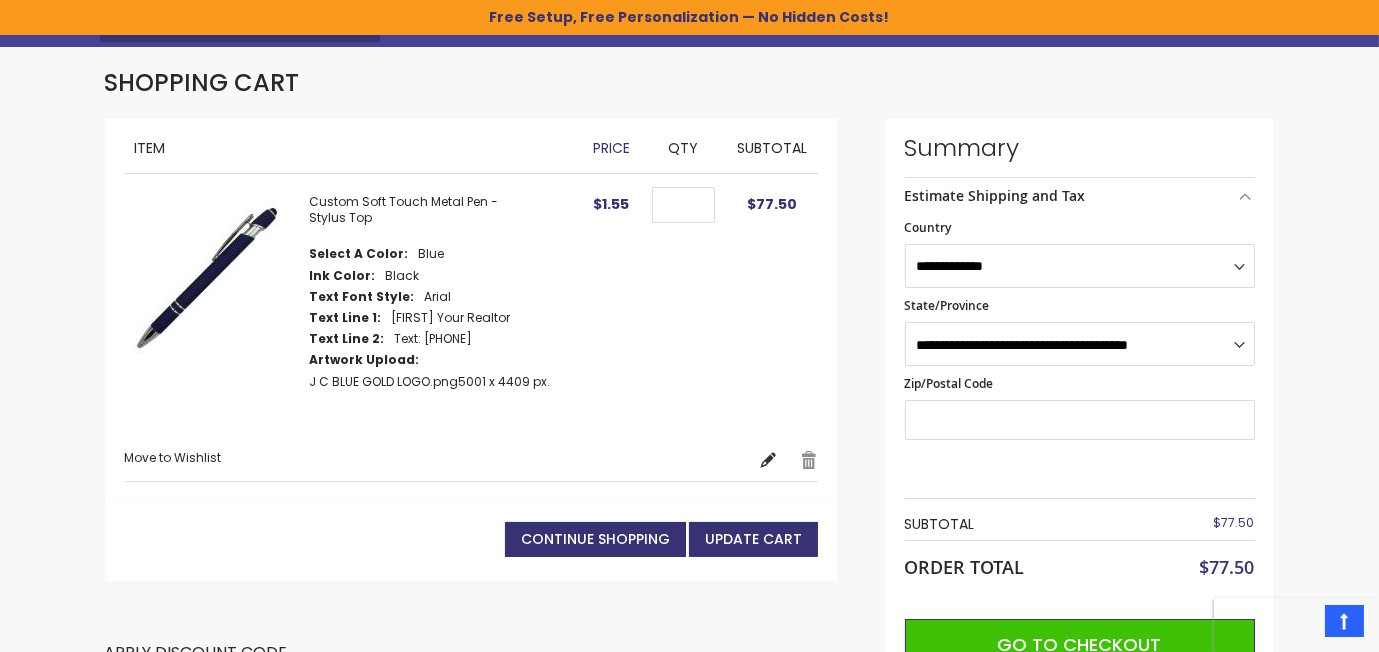 click on "Edit" at bounding box center (768, 460) 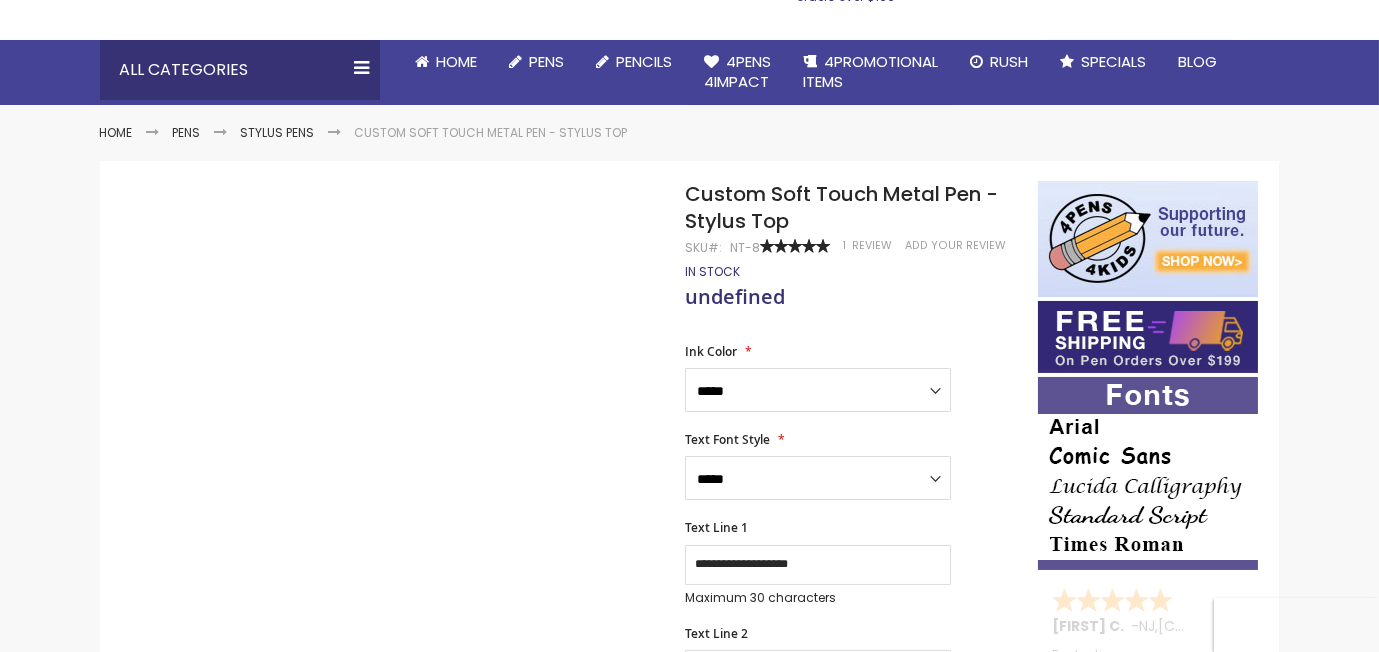 scroll, scrollTop: 184, scrollLeft: 0, axis: vertical 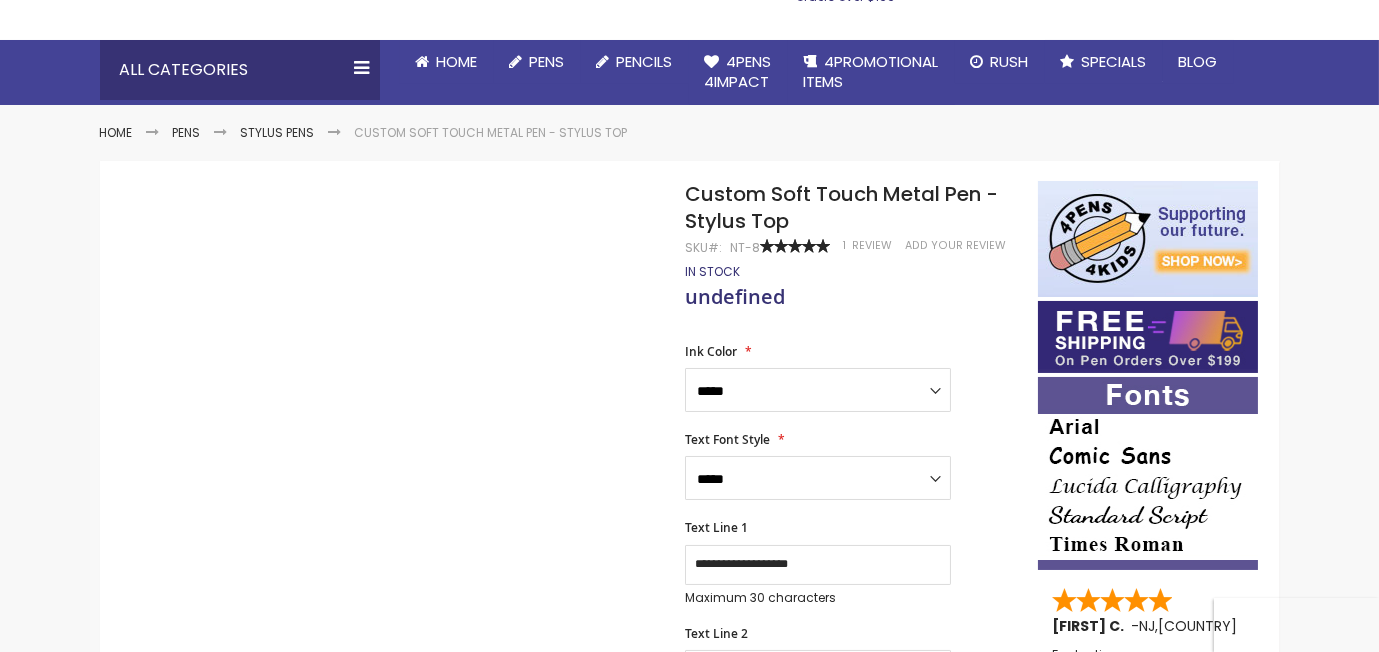 type on "**" 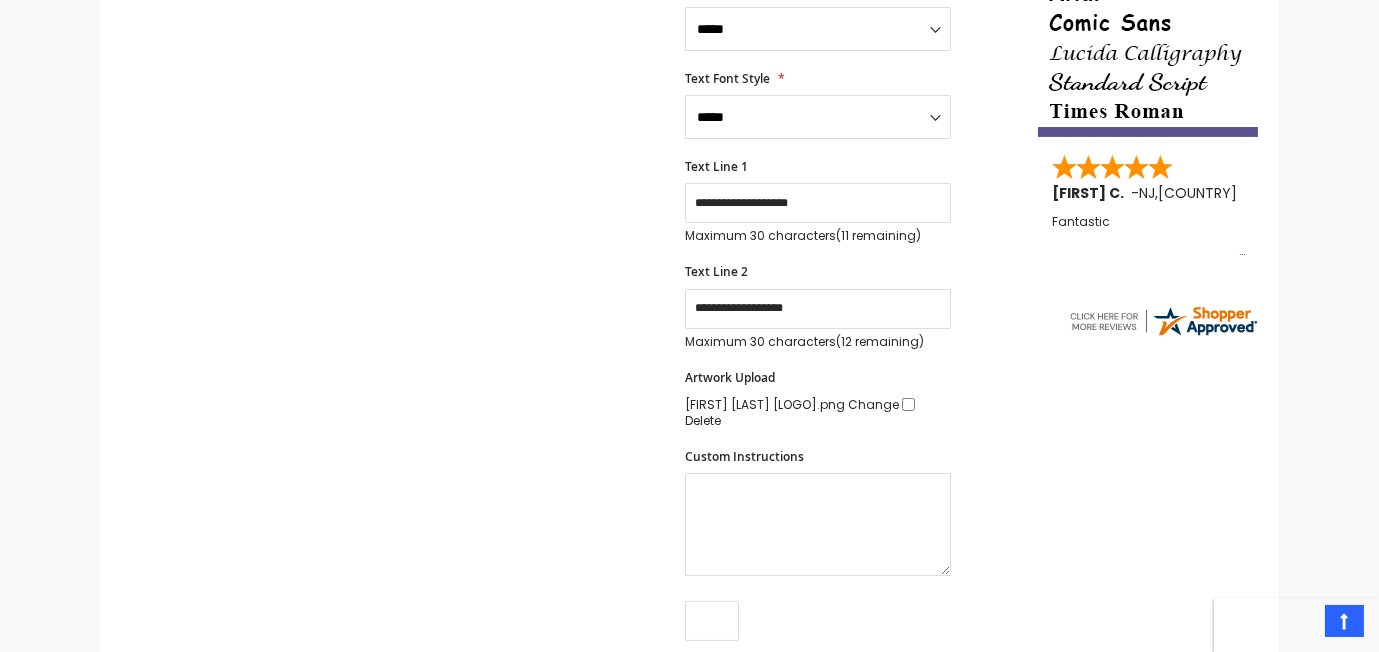 scroll, scrollTop: 689, scrollLeft: 0, axis: vertical 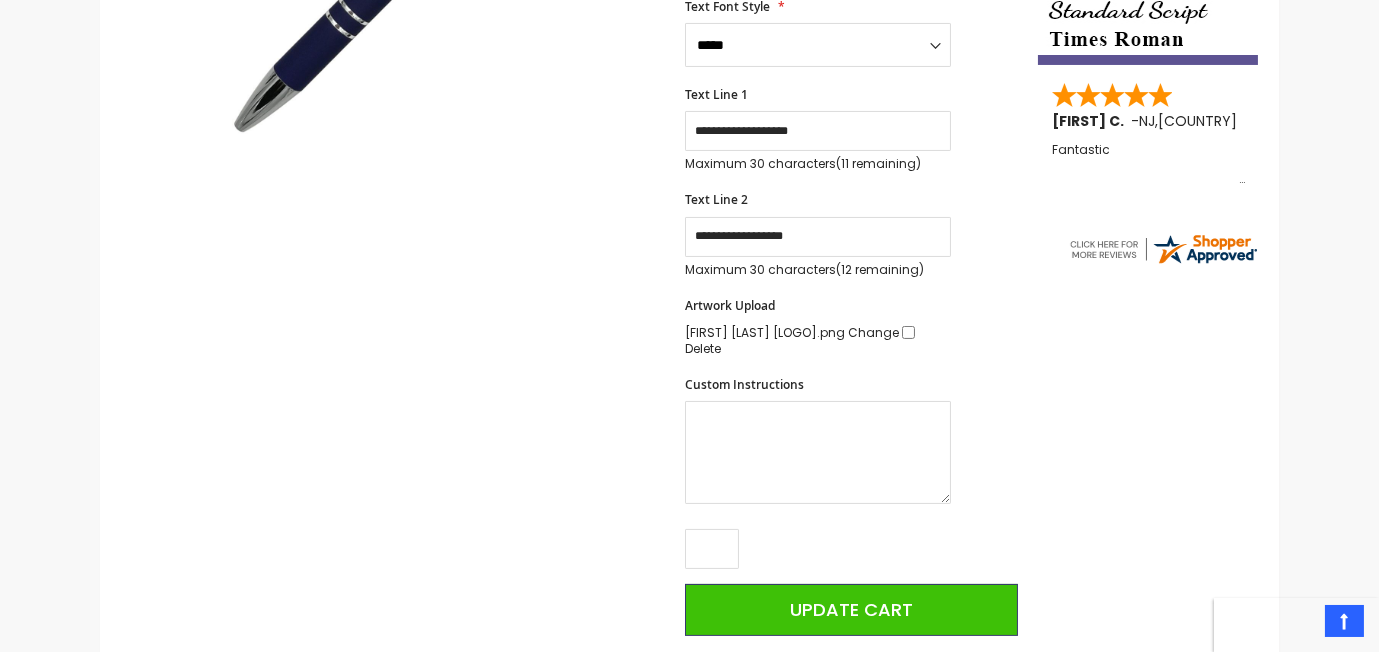 click on "**********" at bounding box center (851, 174) 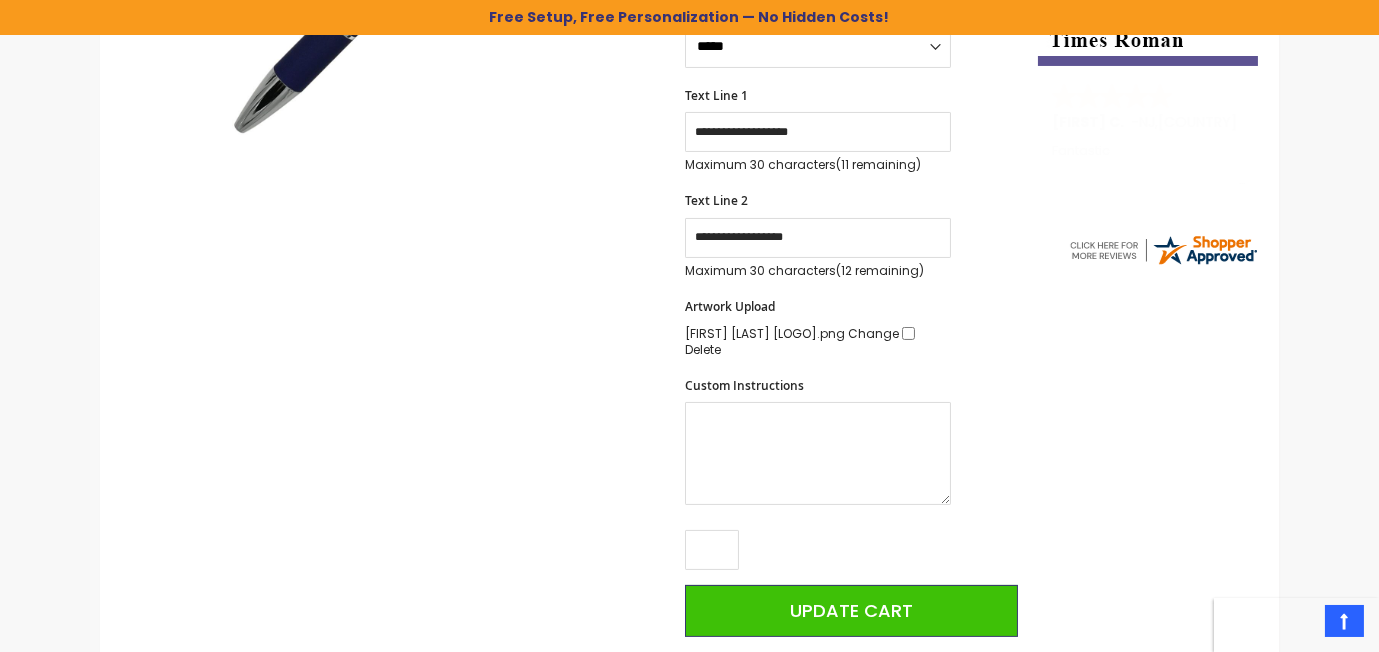 scroll, scrollTop: 724, scrollLeft: 0, axis: vertical 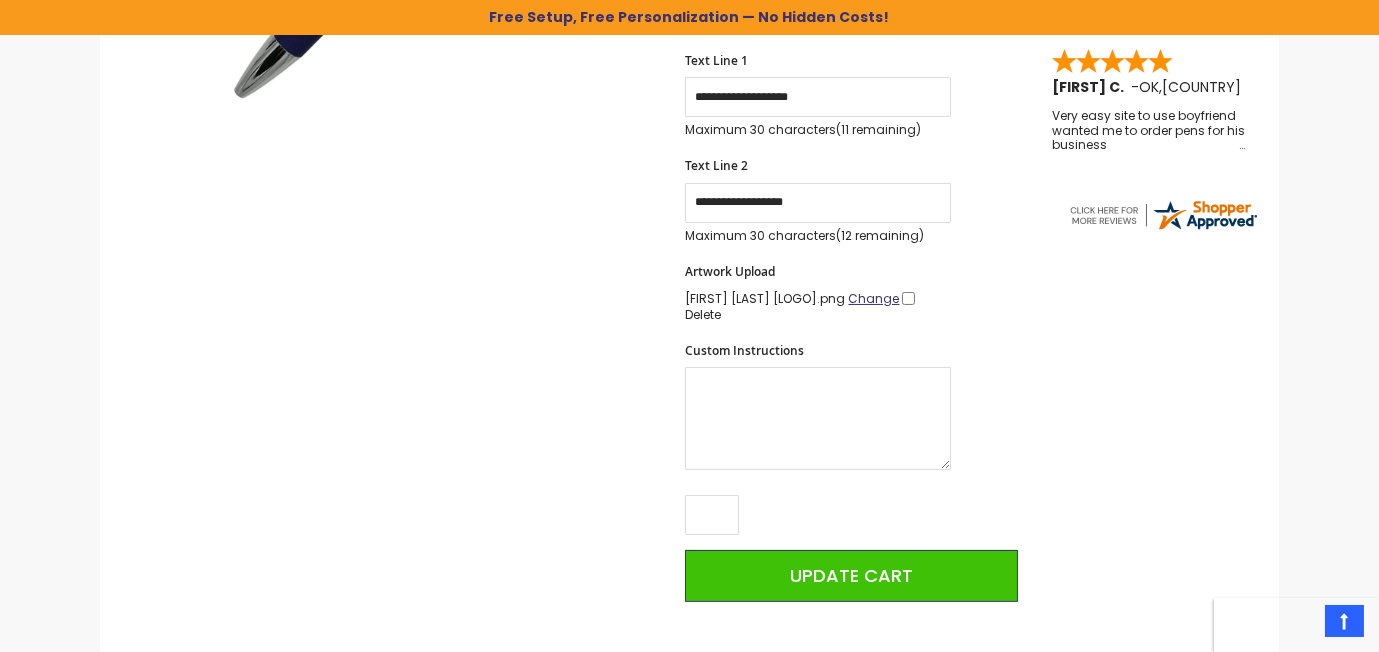 click on "Change" at bounding box center [873, 298] 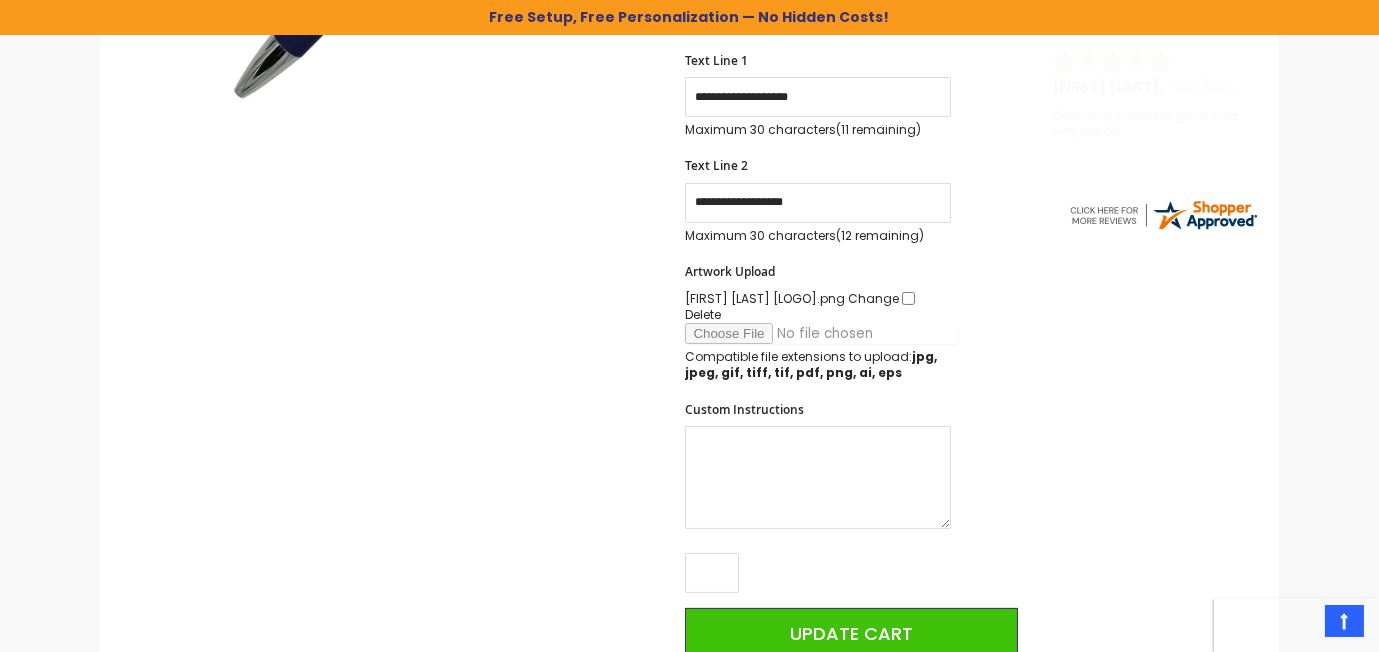 click on "Artwork Upload" at bounding box center [821, 333] 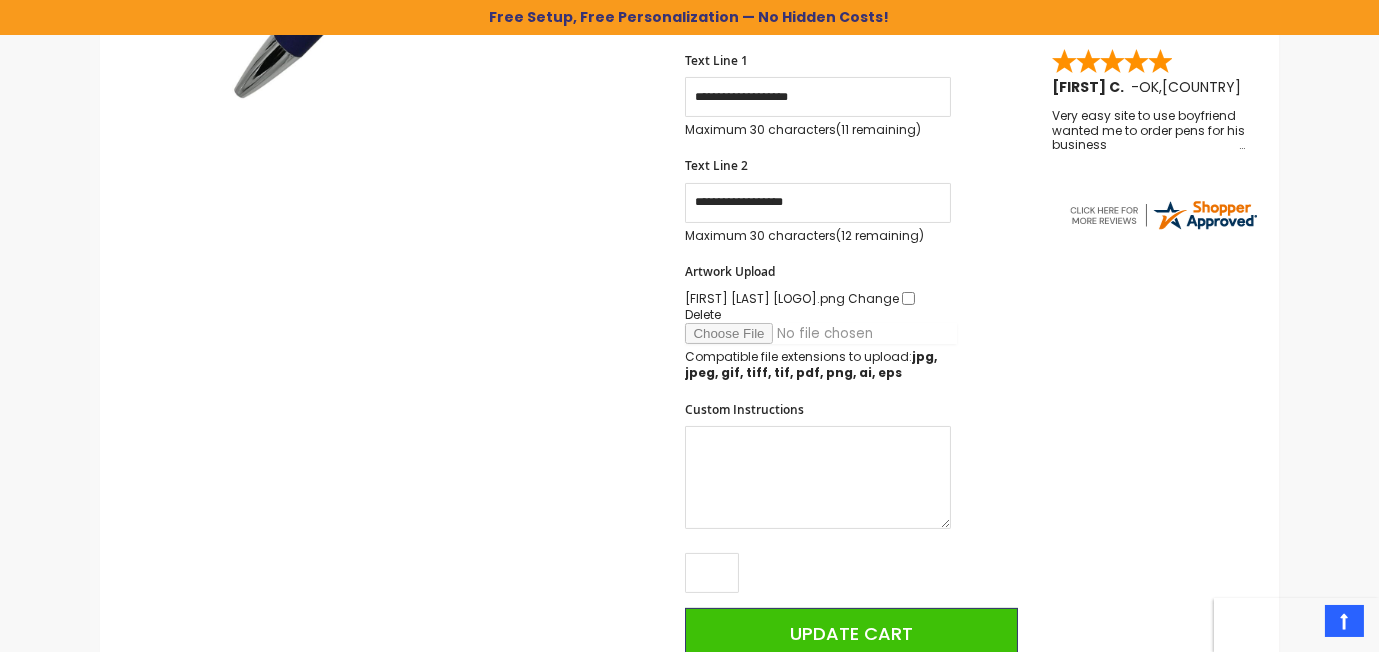 type on "**********" 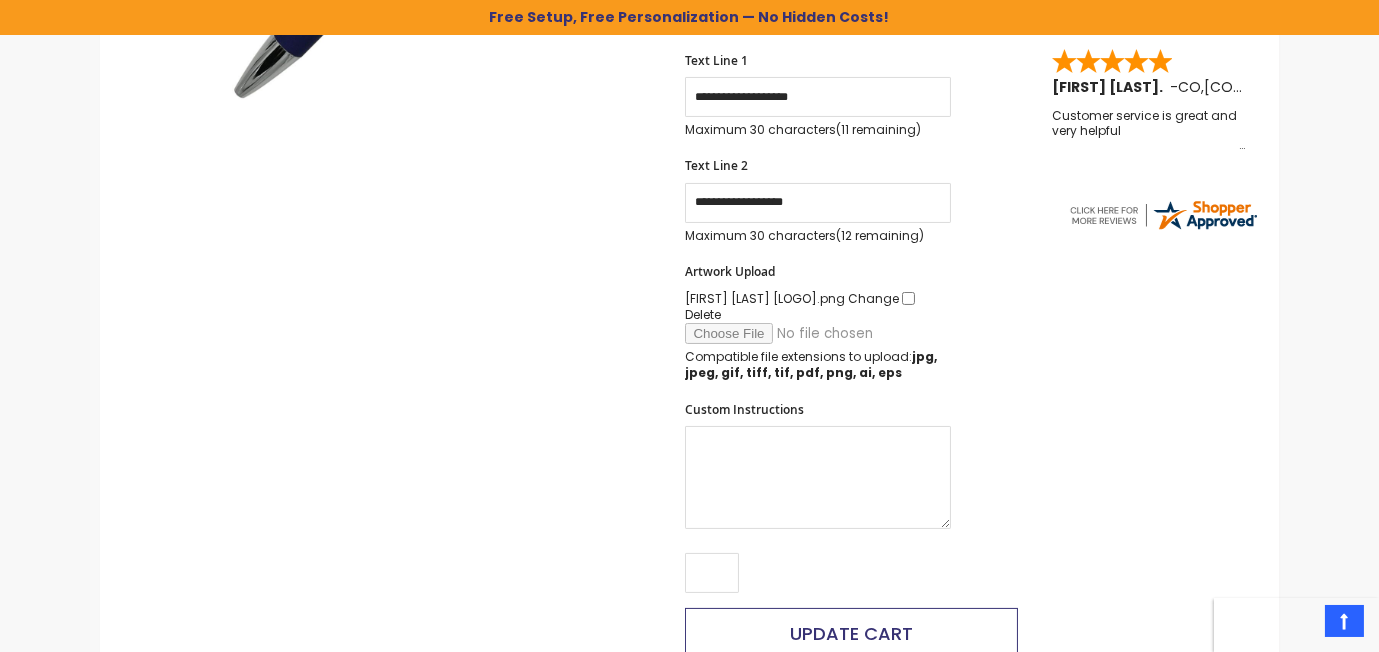 click on "Update Cart" at bounding box center [851, 634] 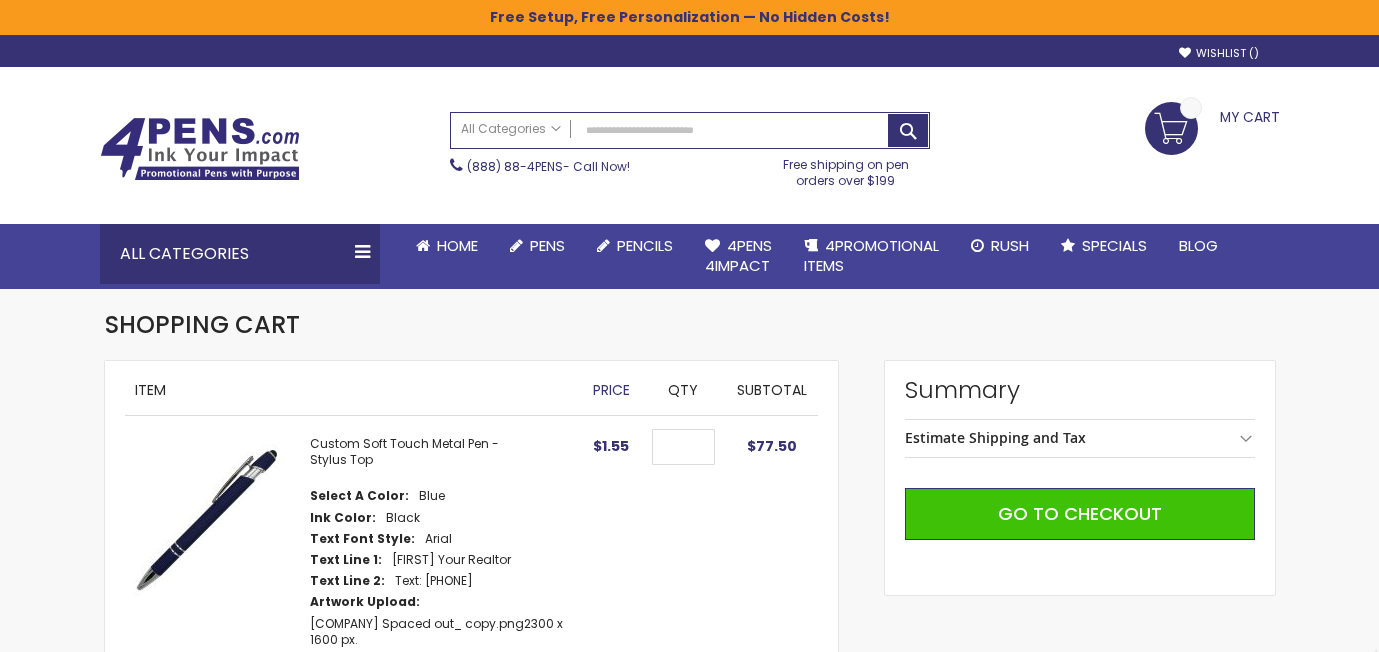 scroll, scrollTop: 0, scrollLeft: 0, axis: both 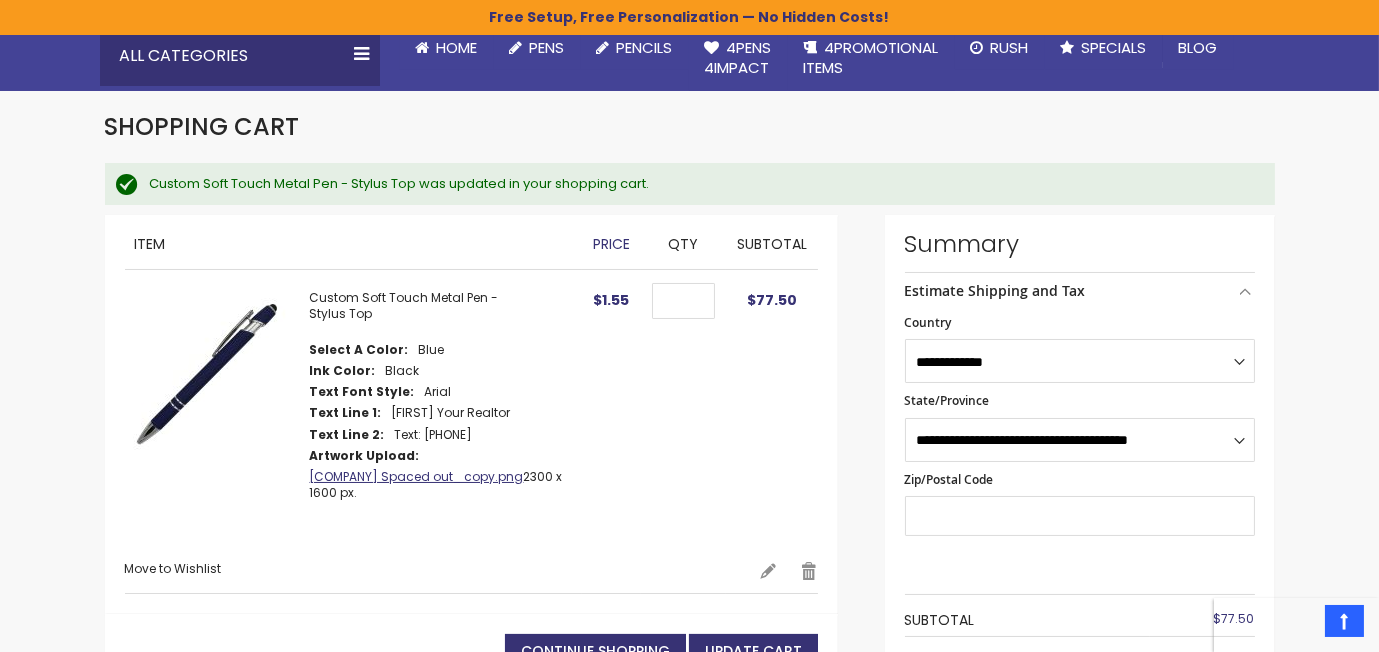 click on "Jones-_-Co Spaced out_ copy.png" at bounding box center [417, 476] 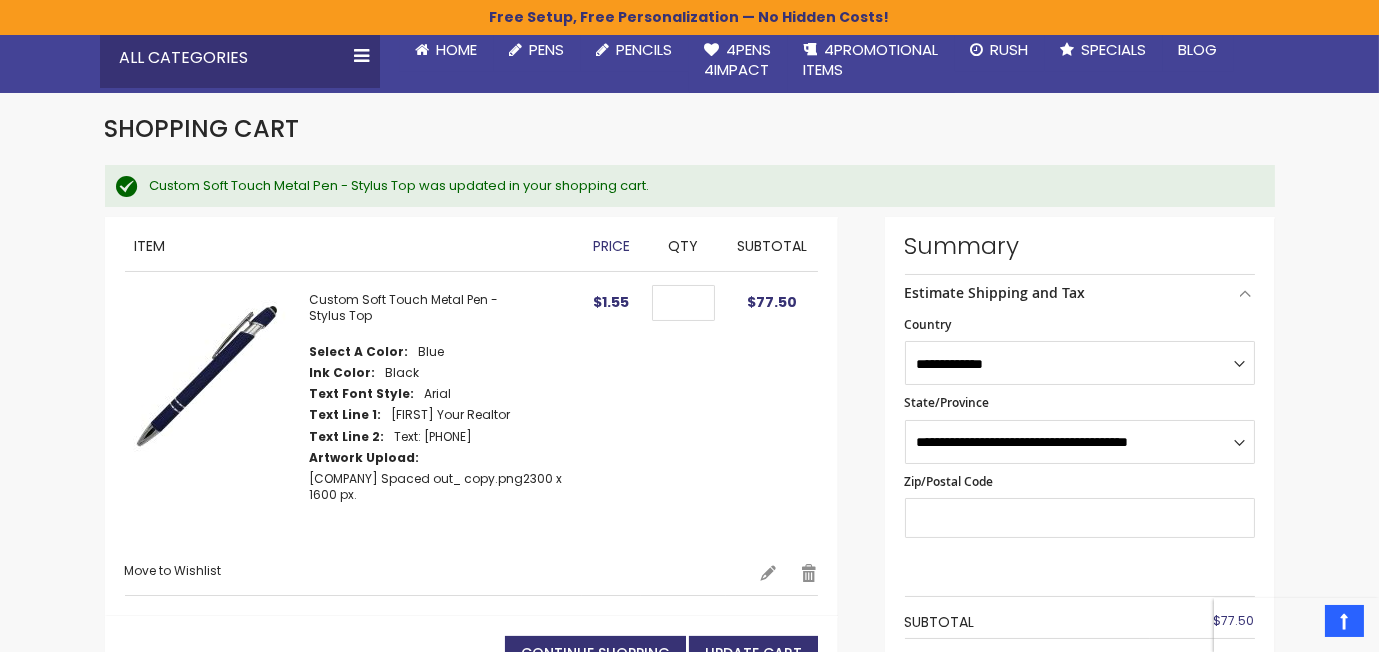 scroll, scrollTop: 195, scrollLeft: 0, axis: vertical 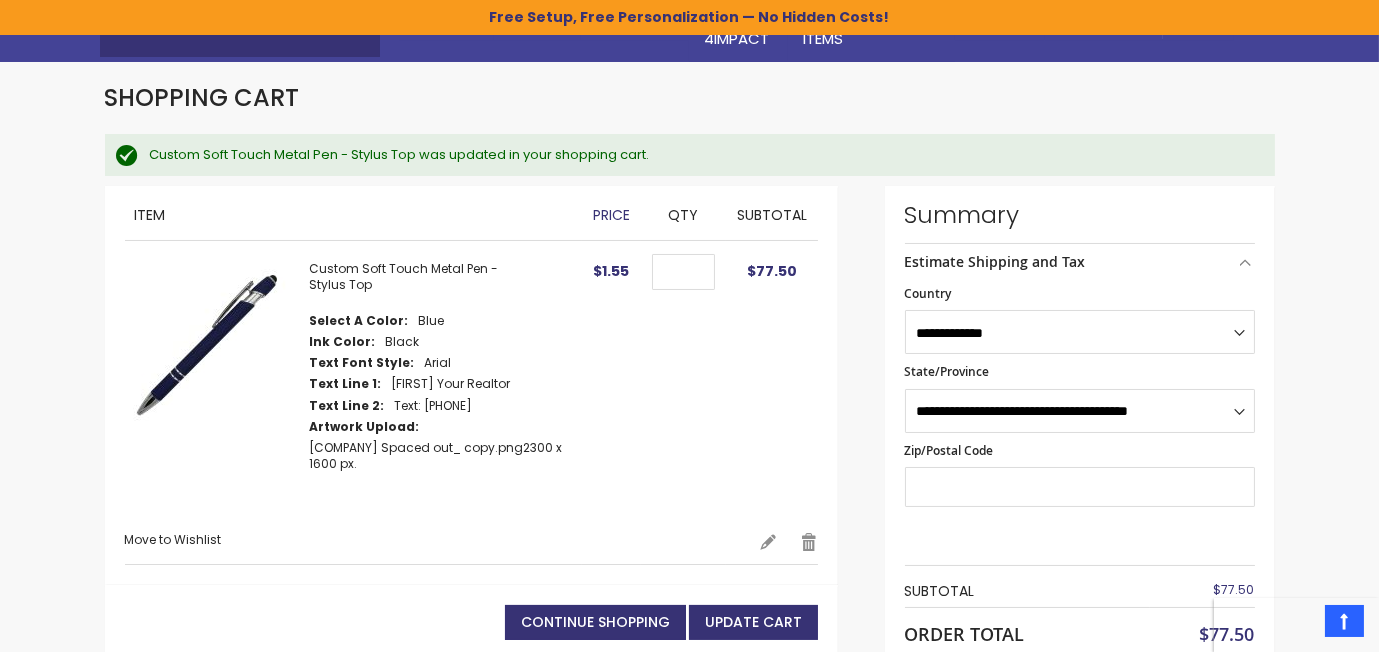 click on "Estimate Shipping and Tax" at bounding box center (1080, 262) 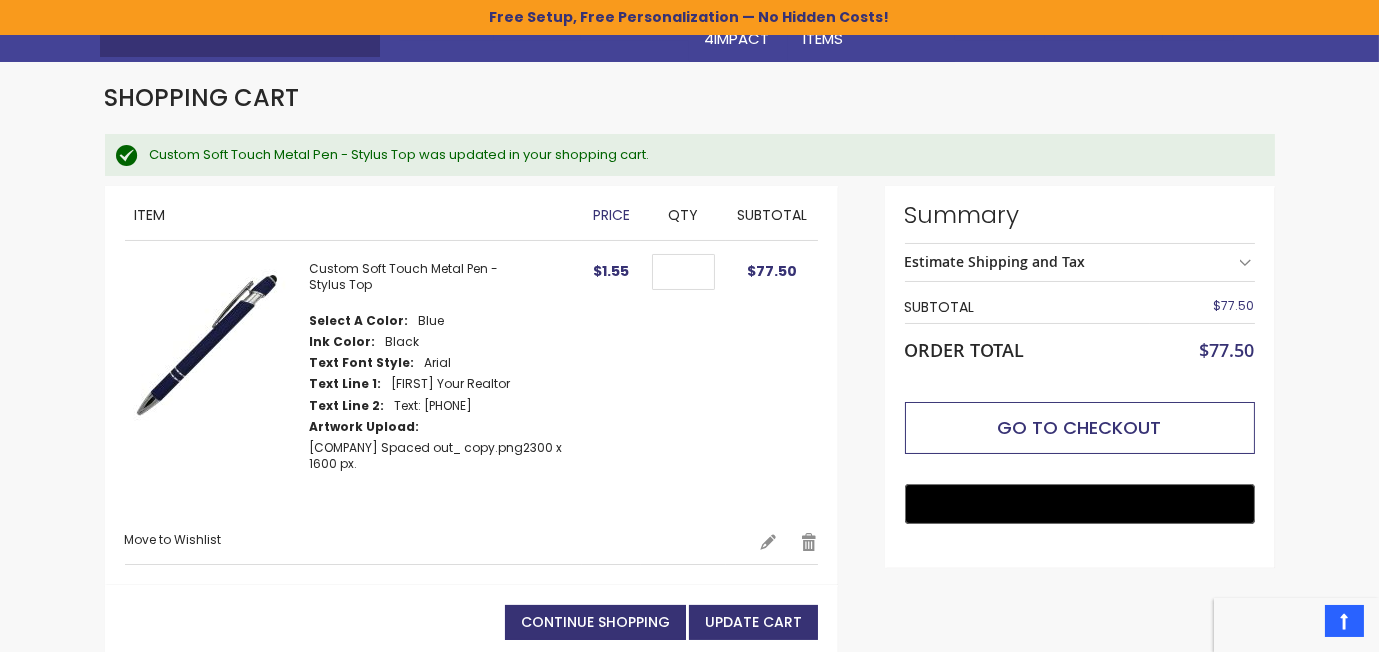 click on "Go to Checkout" at bounding box center [1080, 427] 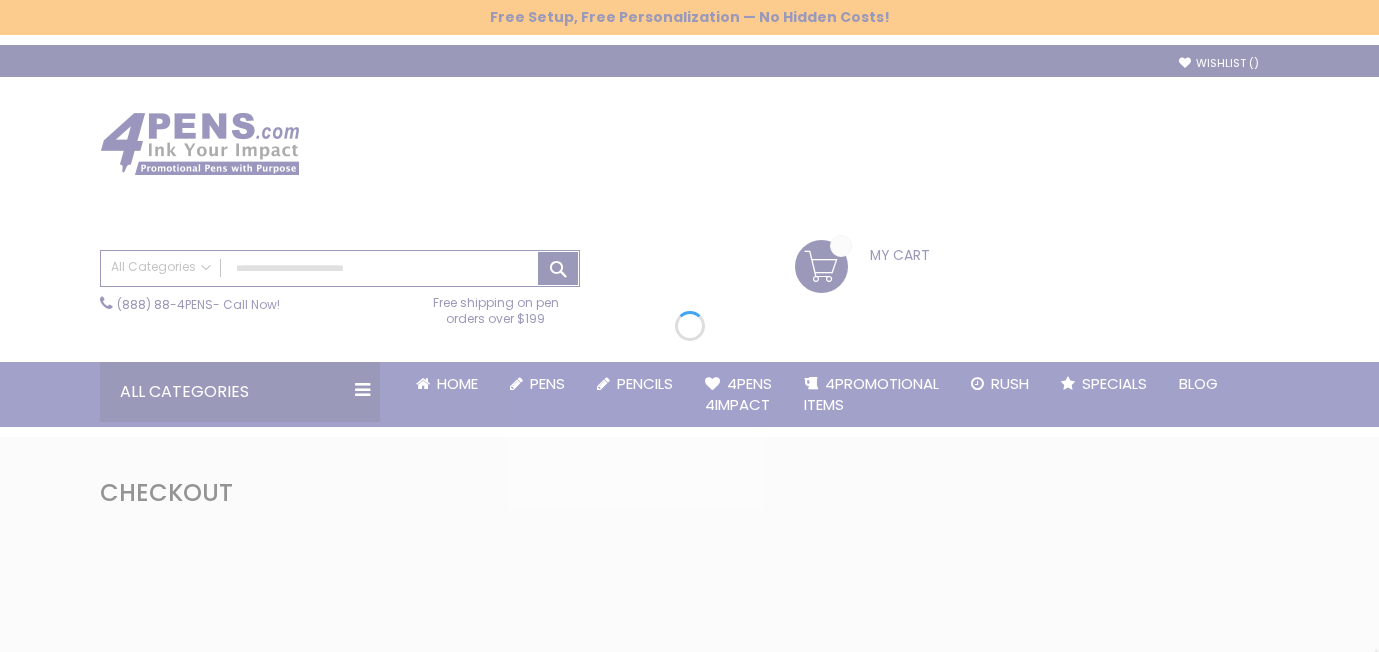 scroll, scrollTop: 0, scrollLeft: 0, axis: both 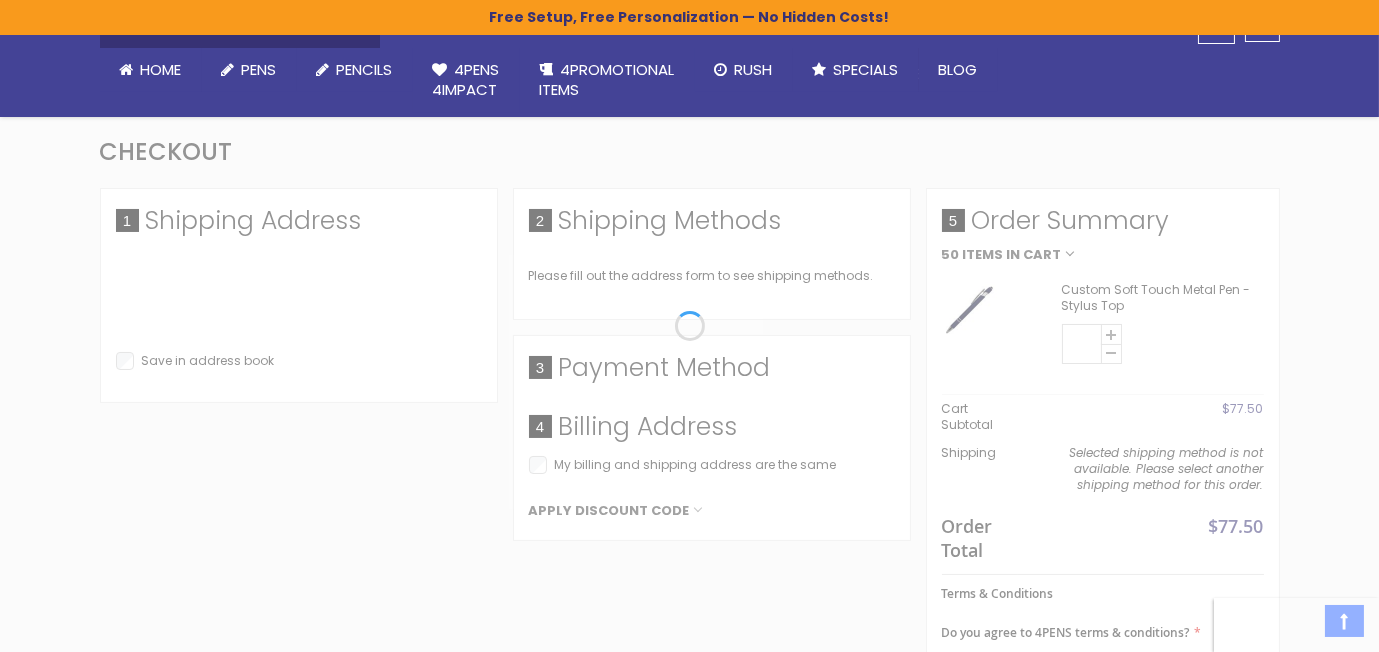 select on "*" 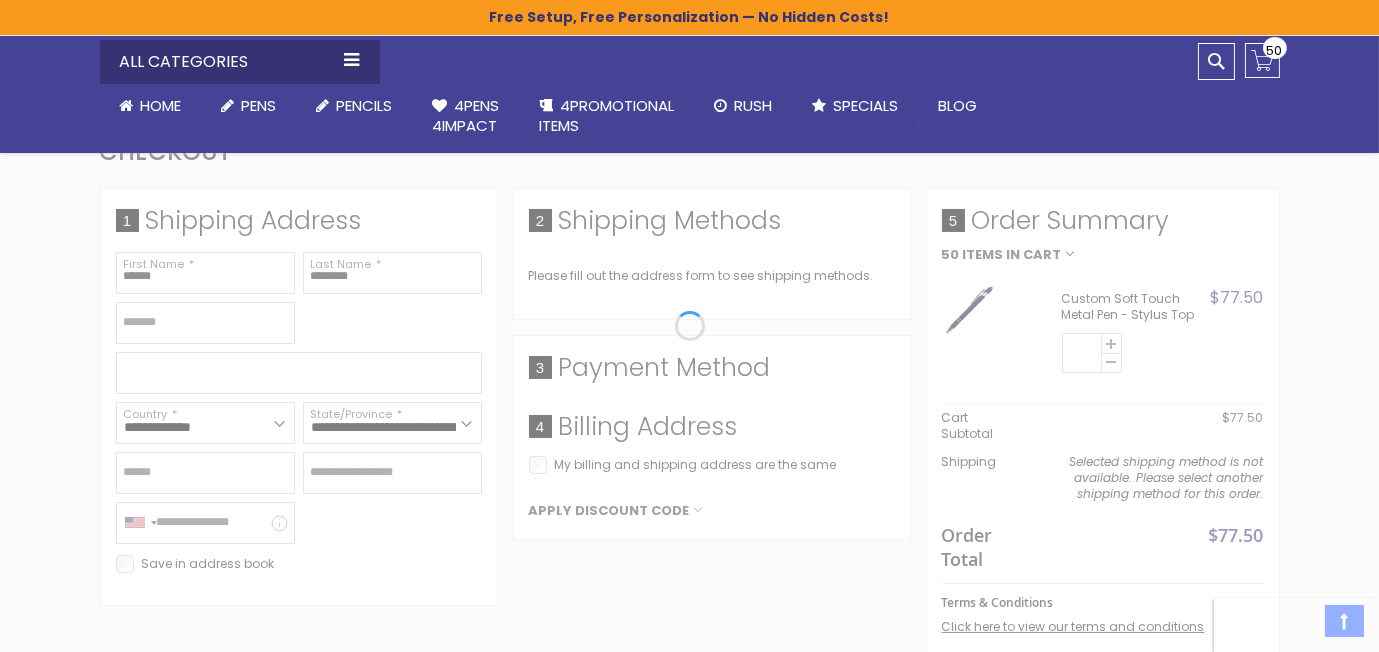 type 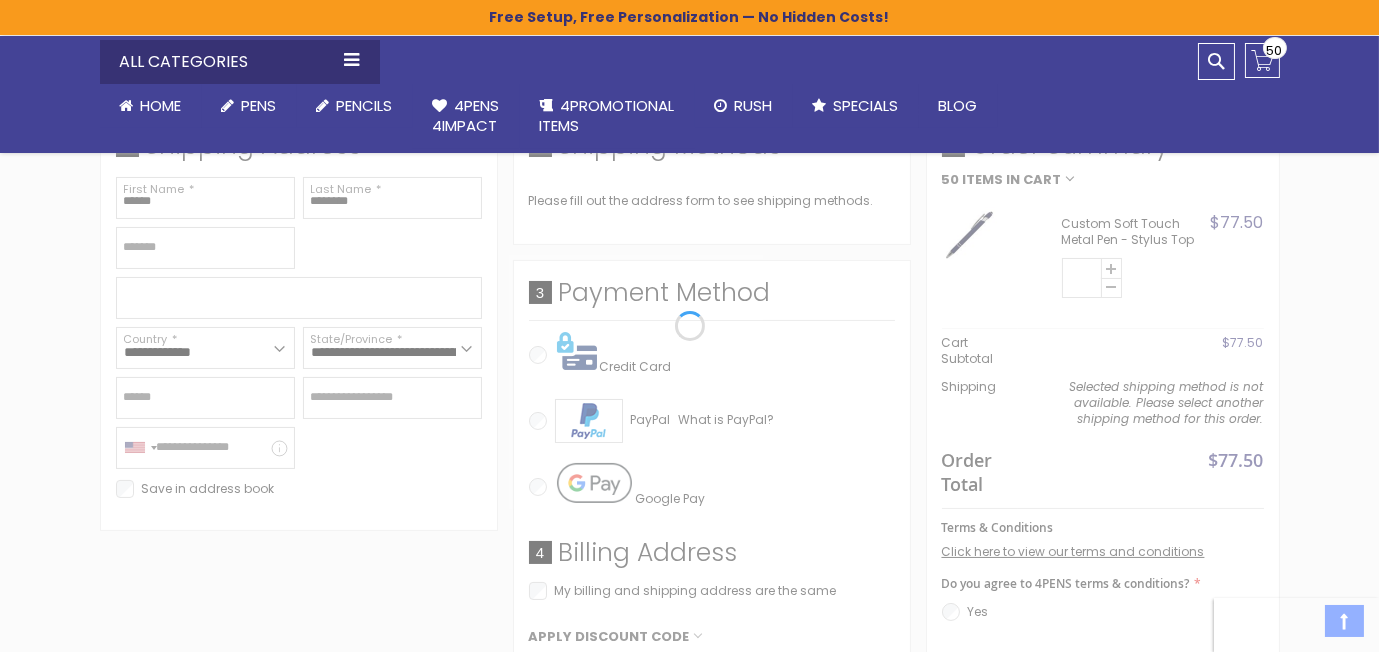 scroll, scrollTop: 405, scrollLeft: 0, axis: vertical 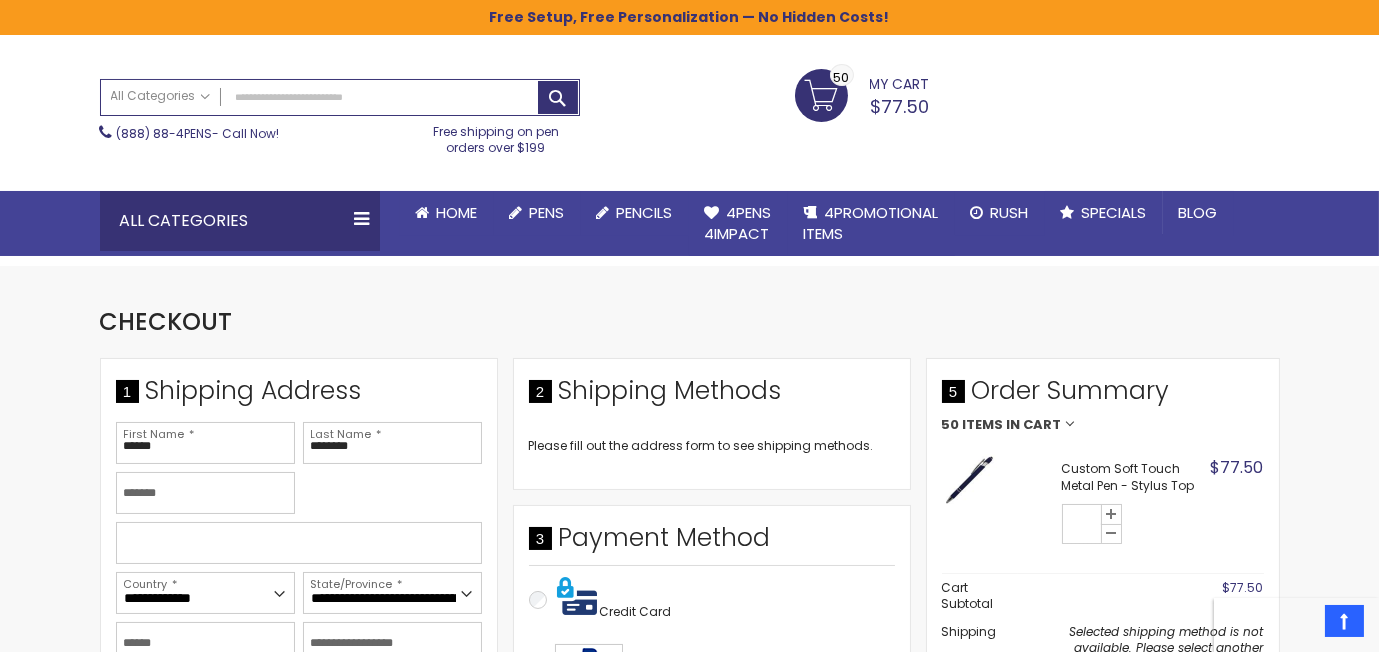 click on "50
Items in Cart" at bounding box center (1103, 425) 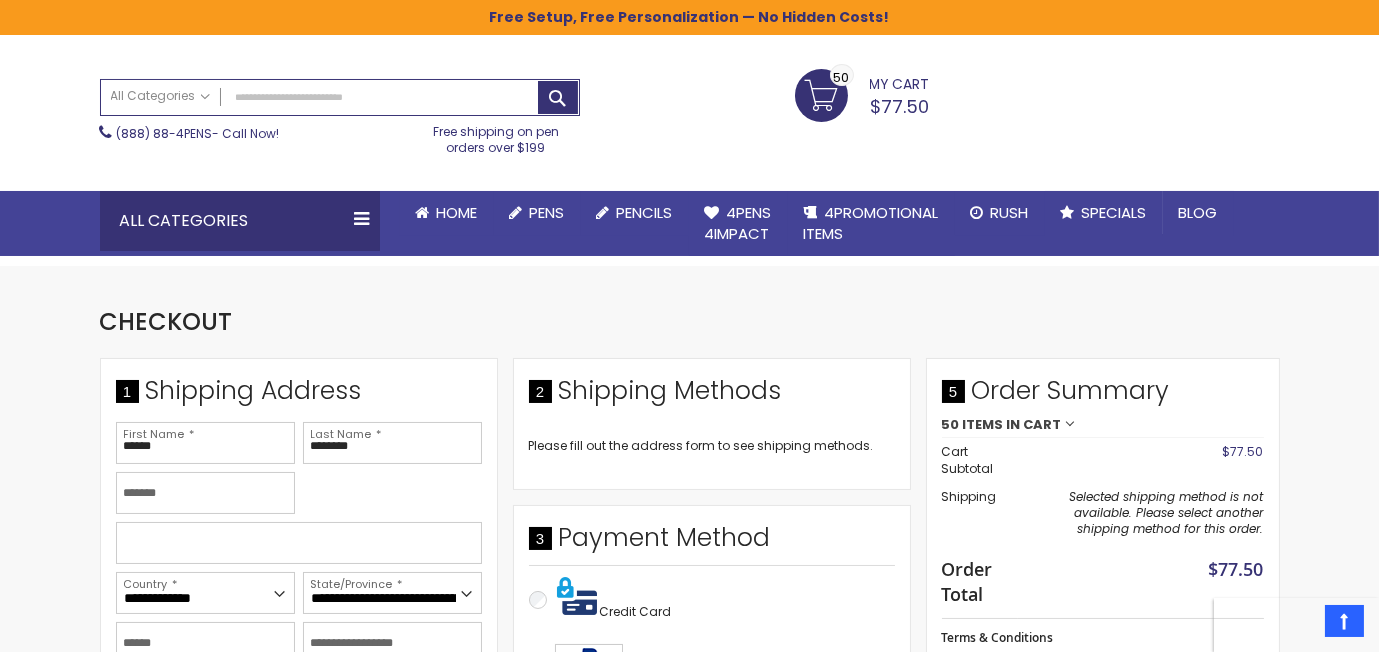 click on "50
Items in Cart" at bounding box center [1103, 425] 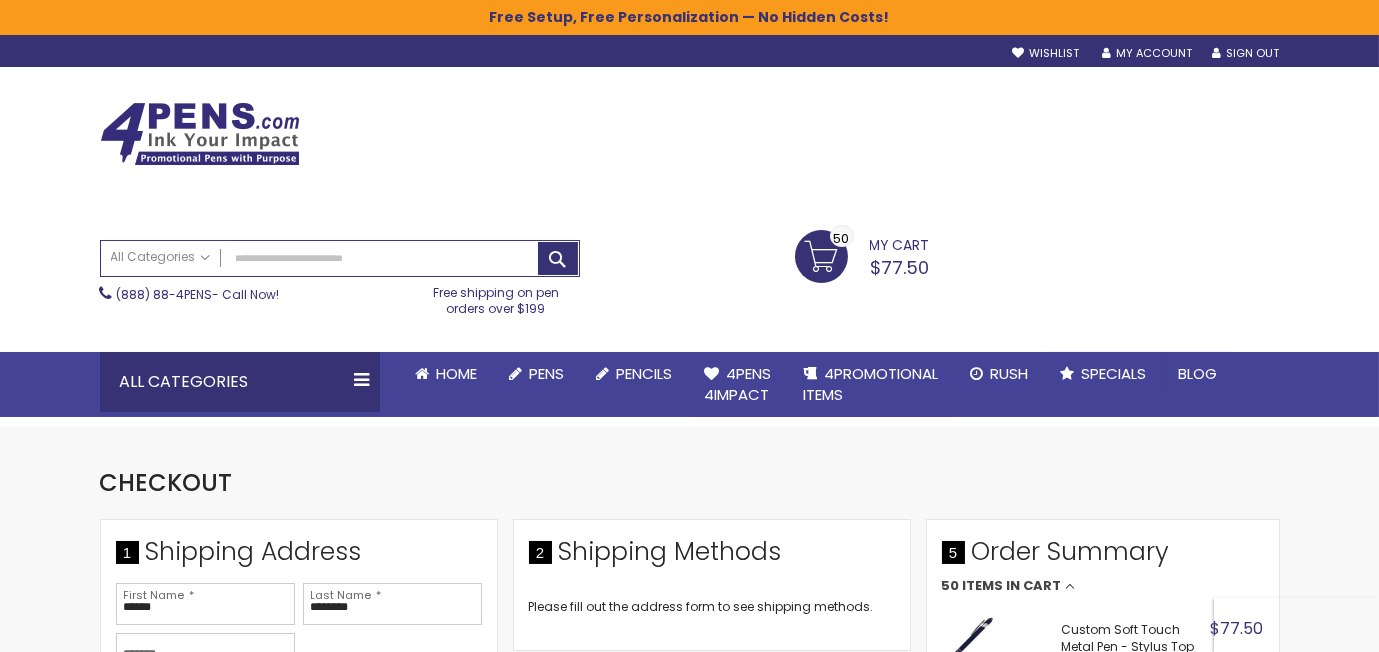 scroll, scrollTop: 0, scrollLeft: 0, axis: both 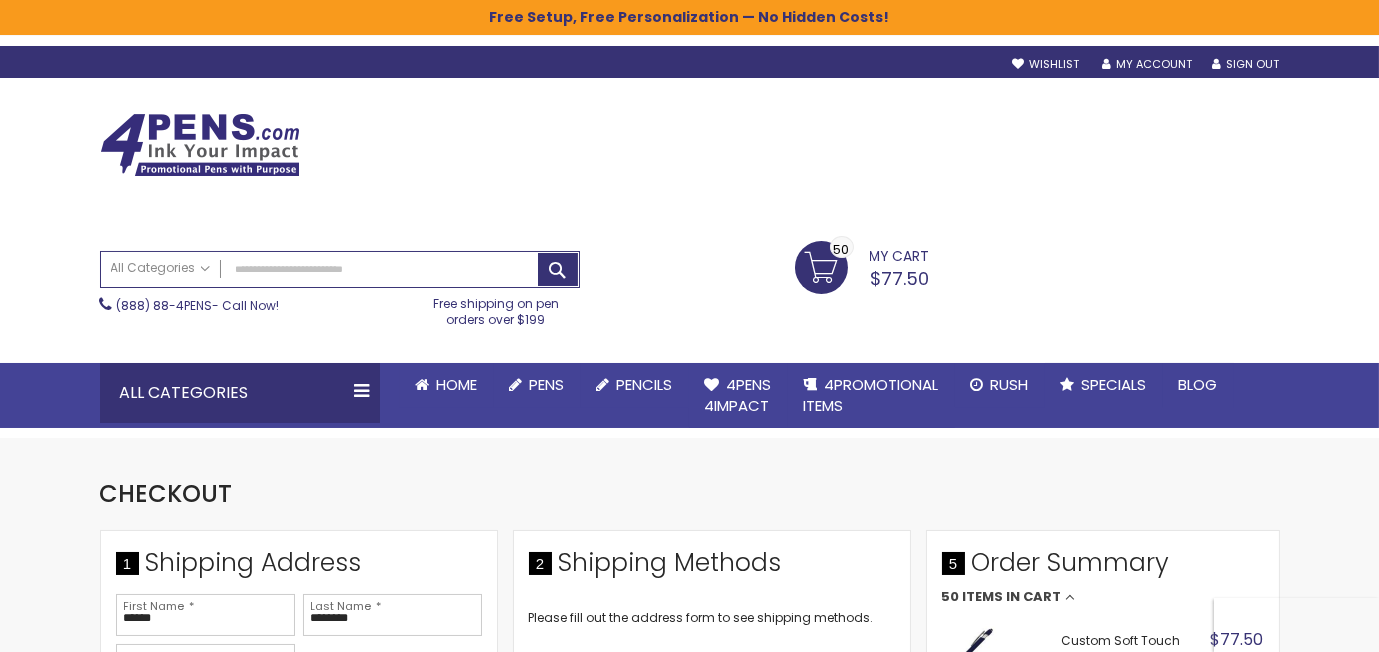 click on "My Cart
$77.50
50
50
items" at bounding box center (862, 266) 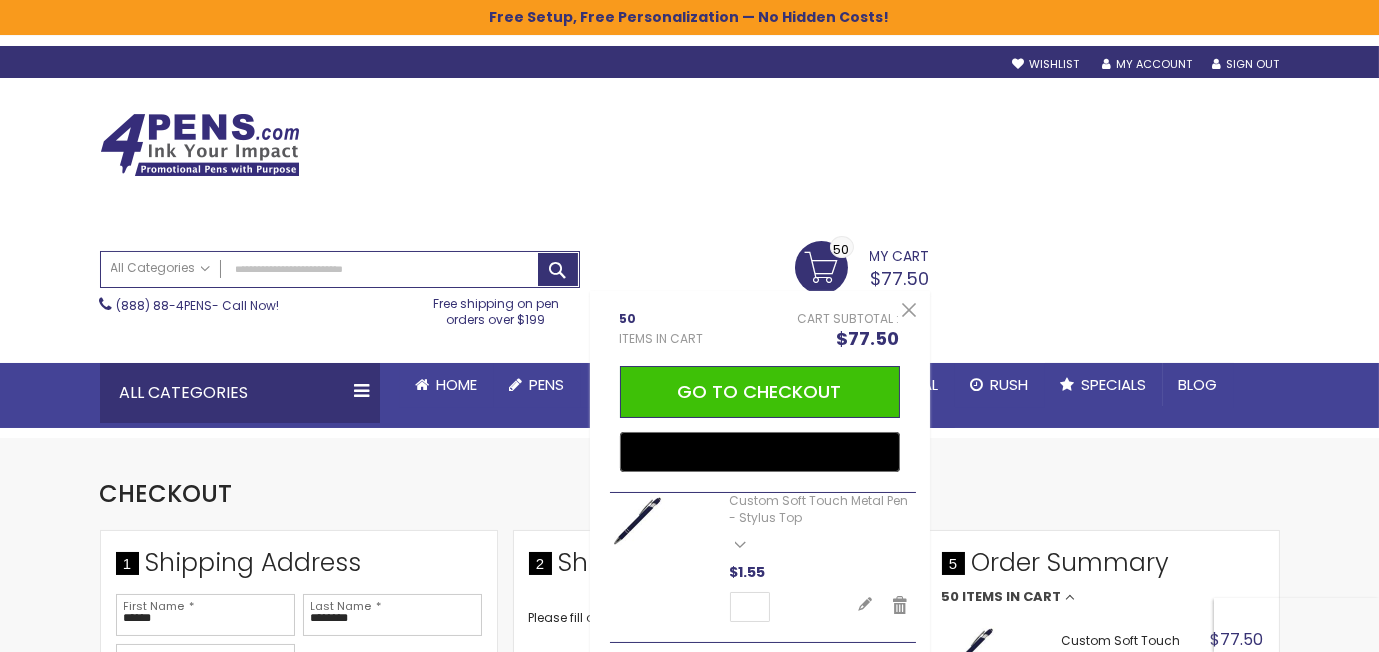 click on "My Cart
$77.50
50
50
items" at bounding box center (862, 266) 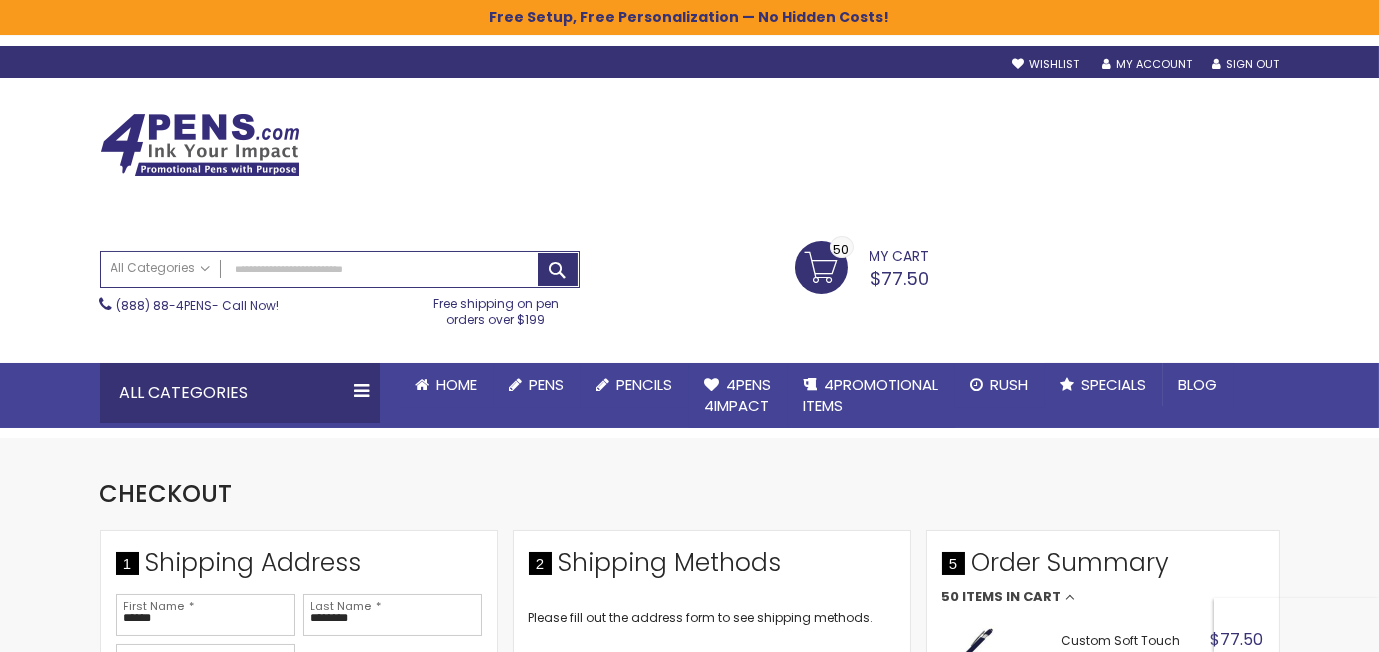 click on "My Cart
$77.50
50
50
items" at bounding box center (862, 266) 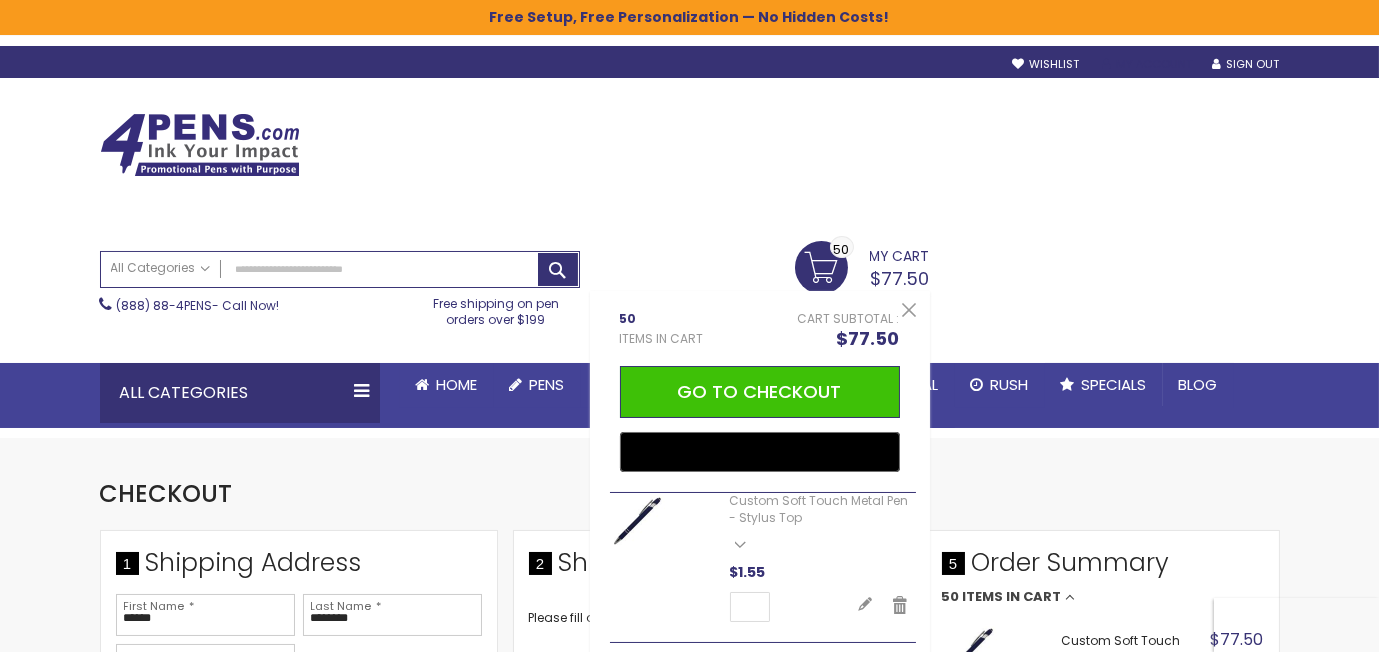 click on "My Account" at bounding box center [1147, 64] 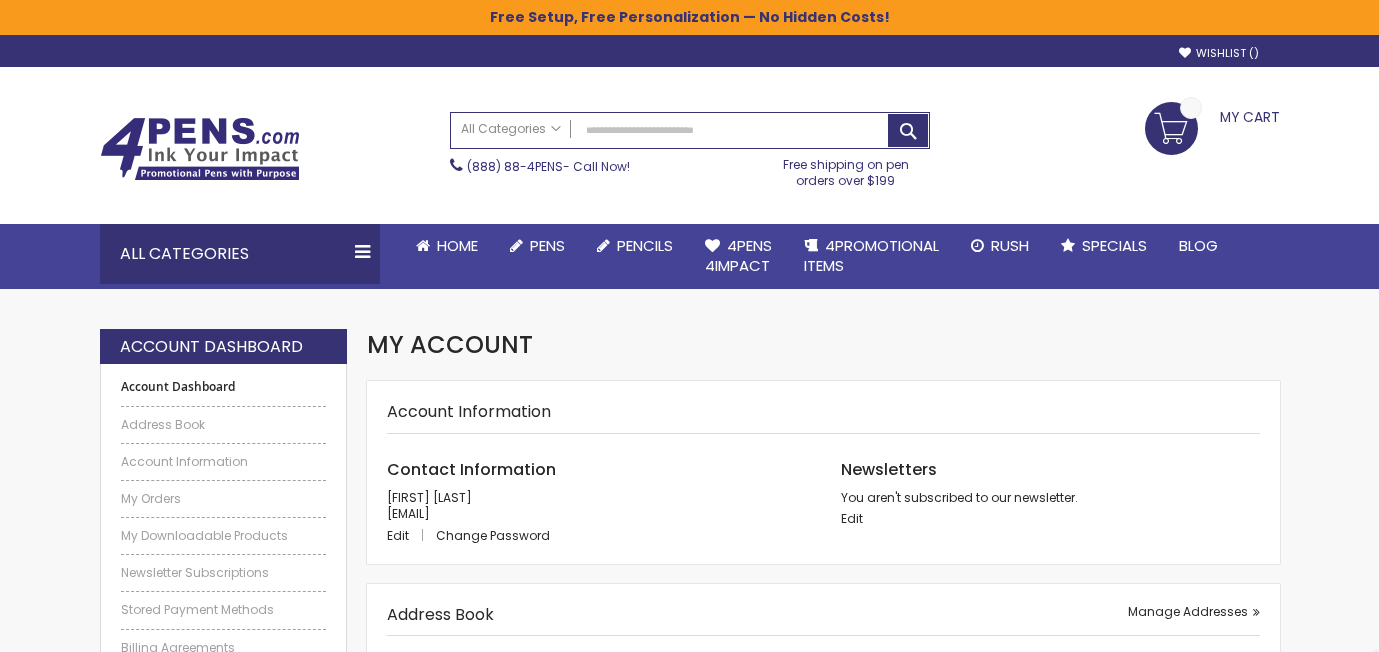 scroll, scrollTop: 0, scrollLeft: 0, axis: both 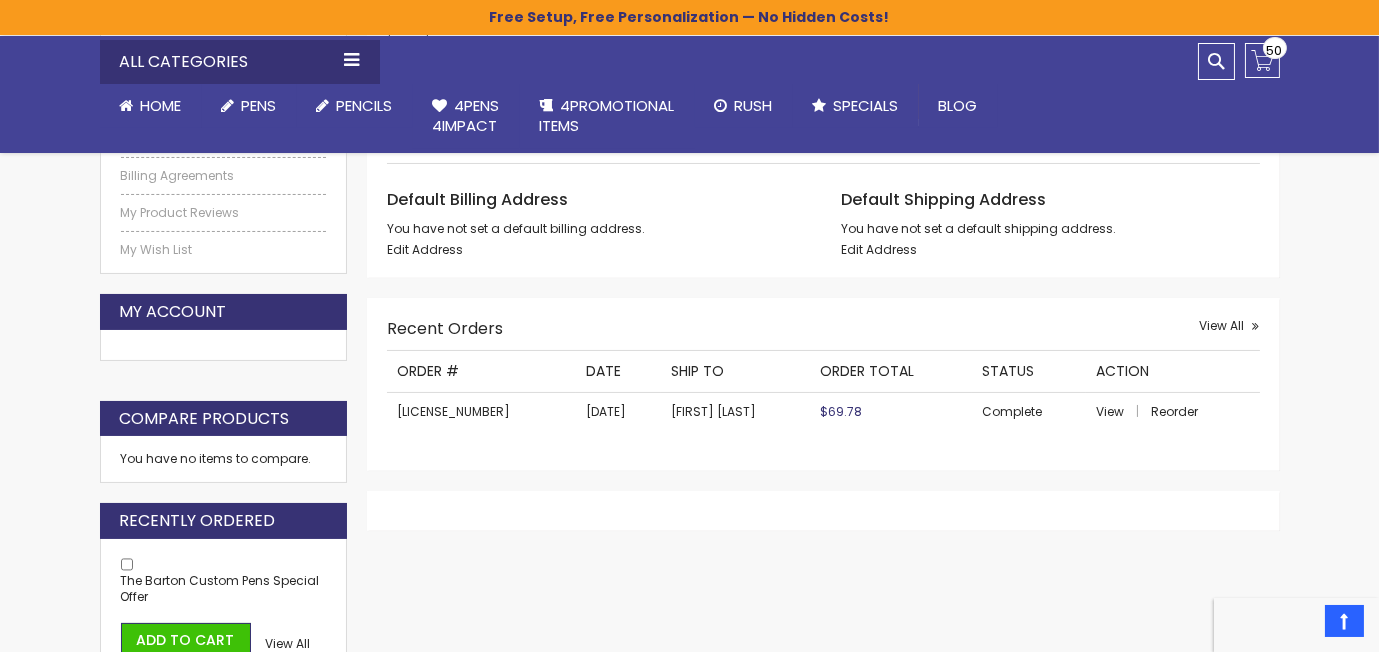 click on "4P-0011508-23" at bounding box center [481, 411] 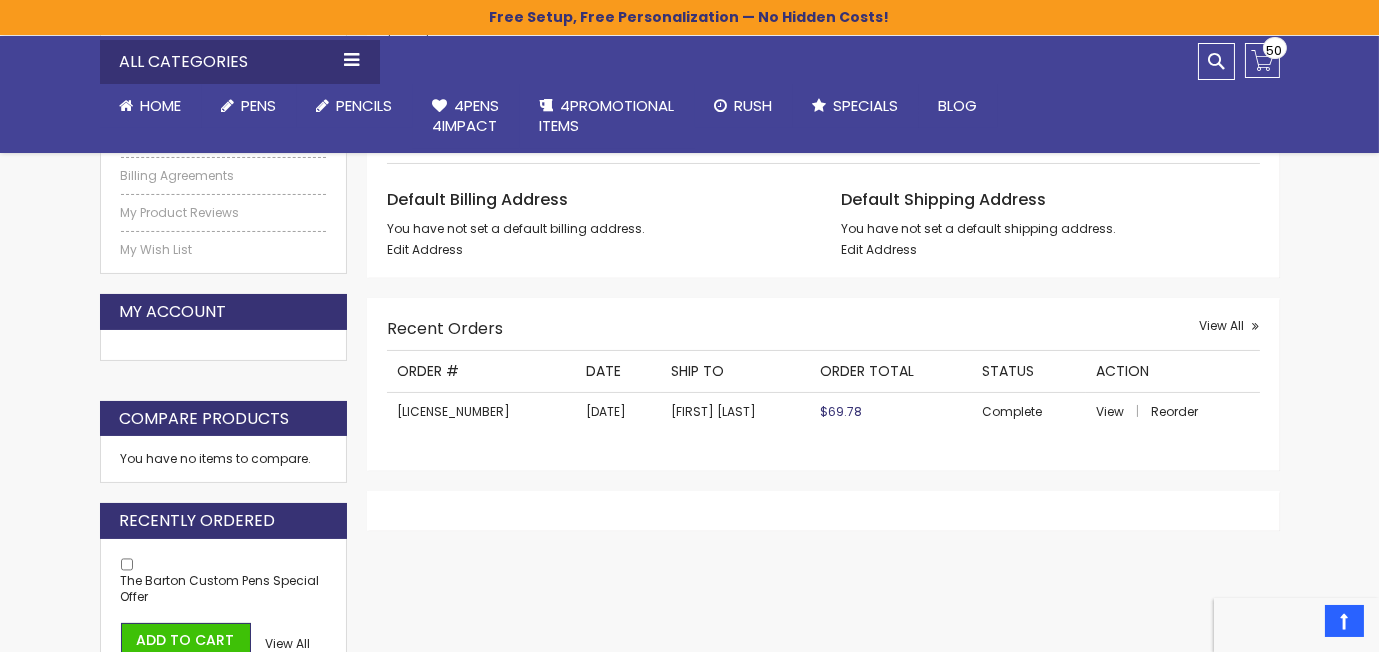 click on "[FIRST] [LAST]" at bounding box center [735, 411] 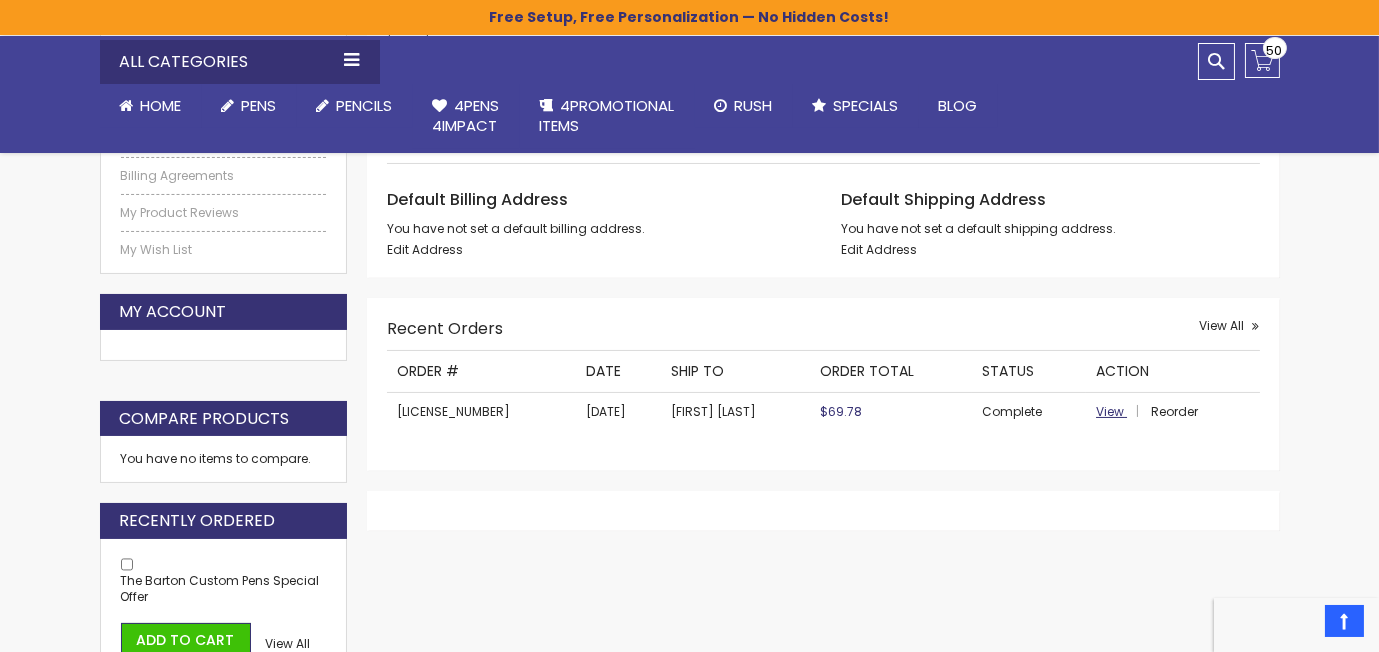 click on "View" at bounding box center (1110, 411) 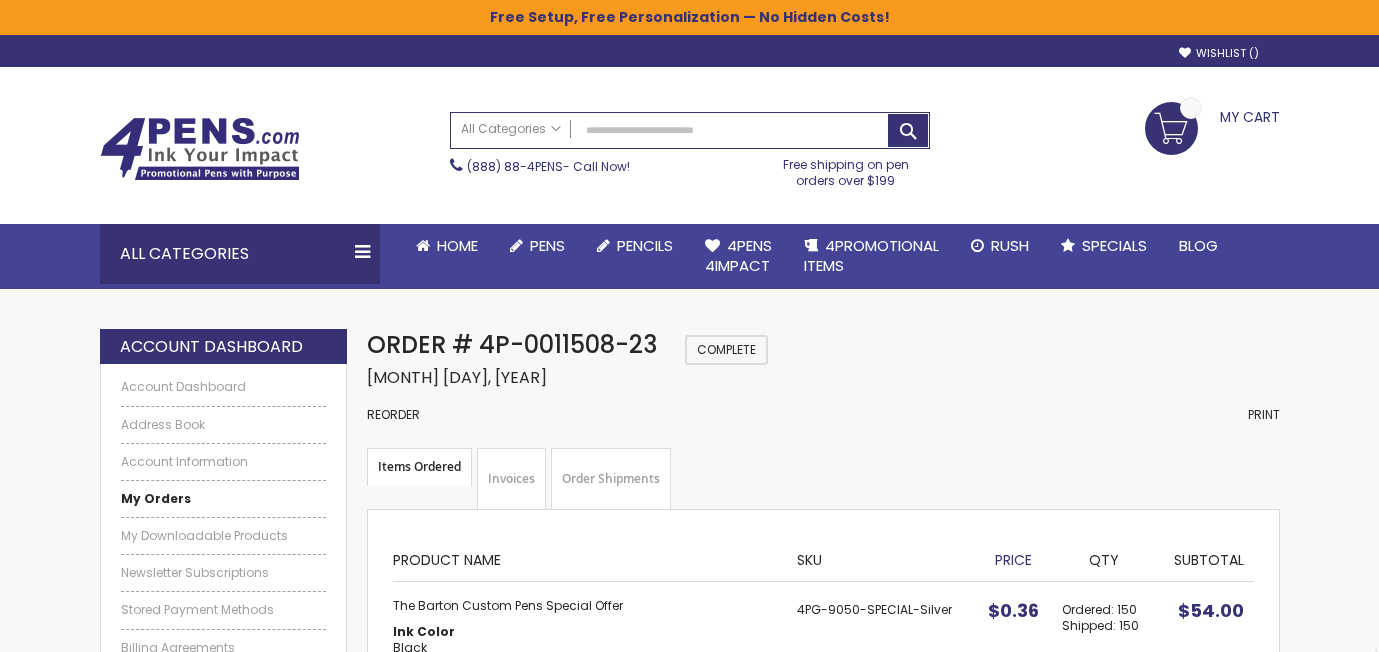 scroll, scrollTop: 0, scrollLeft: 0, axis: both 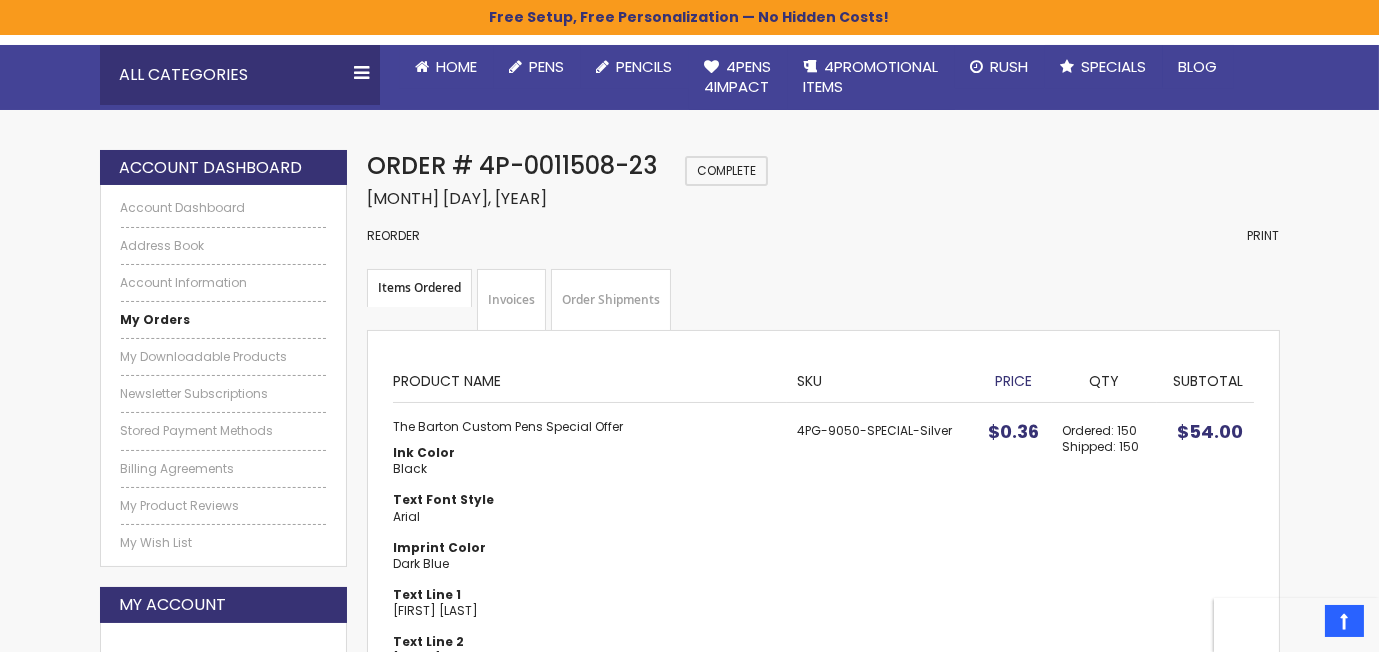 click on "Invoices" at bounding box center (511, 300) 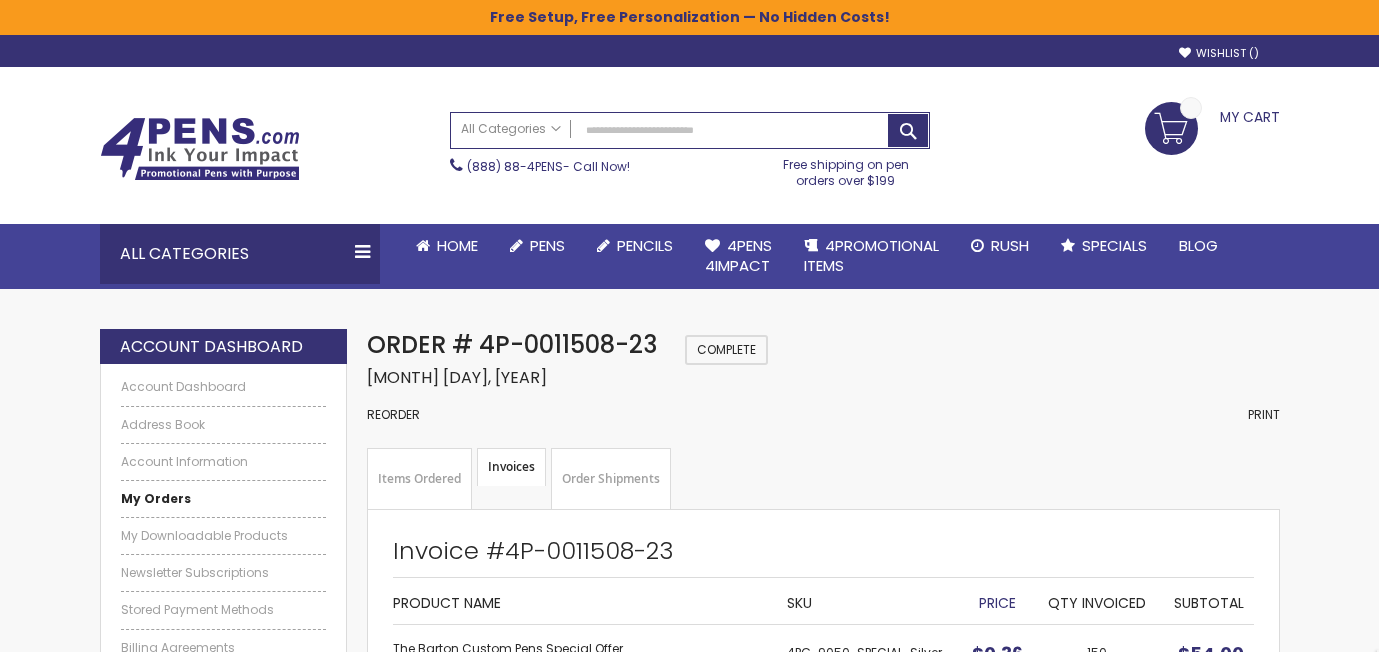 scroll, scrollTop: 0, scrollLeft: 0, axis: both 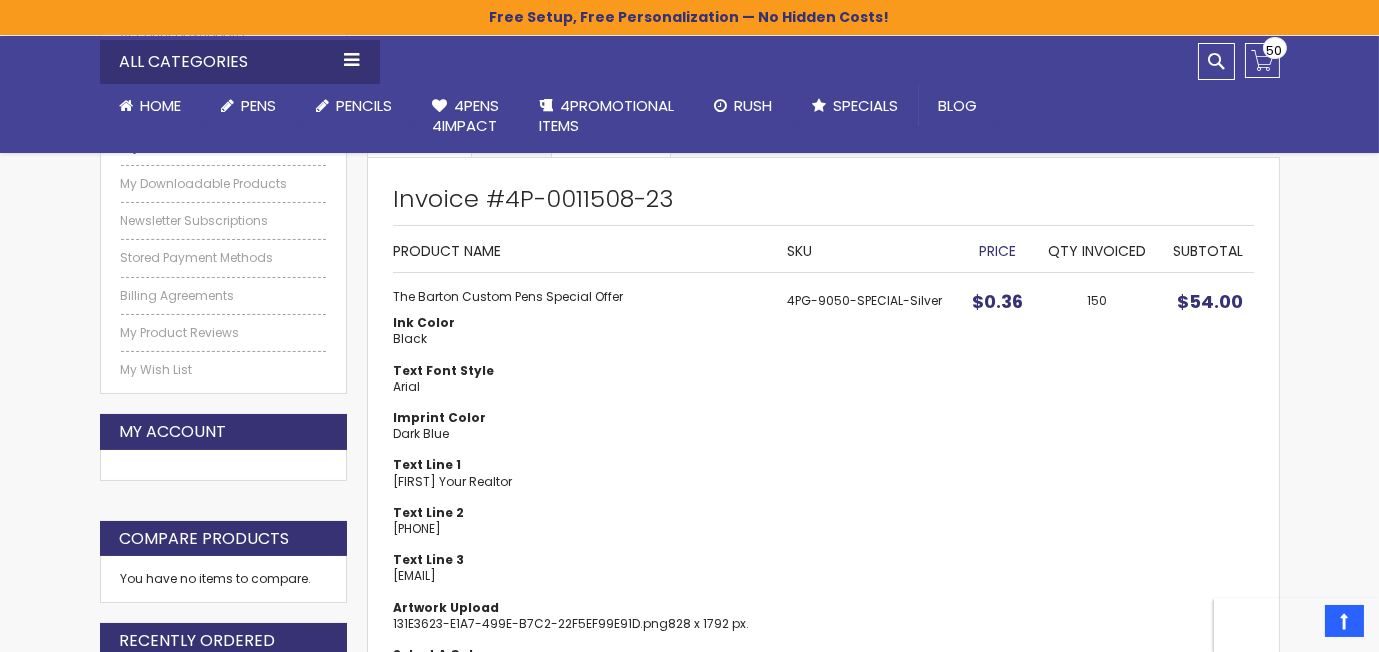 drag, startPoint x: 1378, startPoint y: 128, endPoint x: 1378, endPoint y: 222, distance: 94 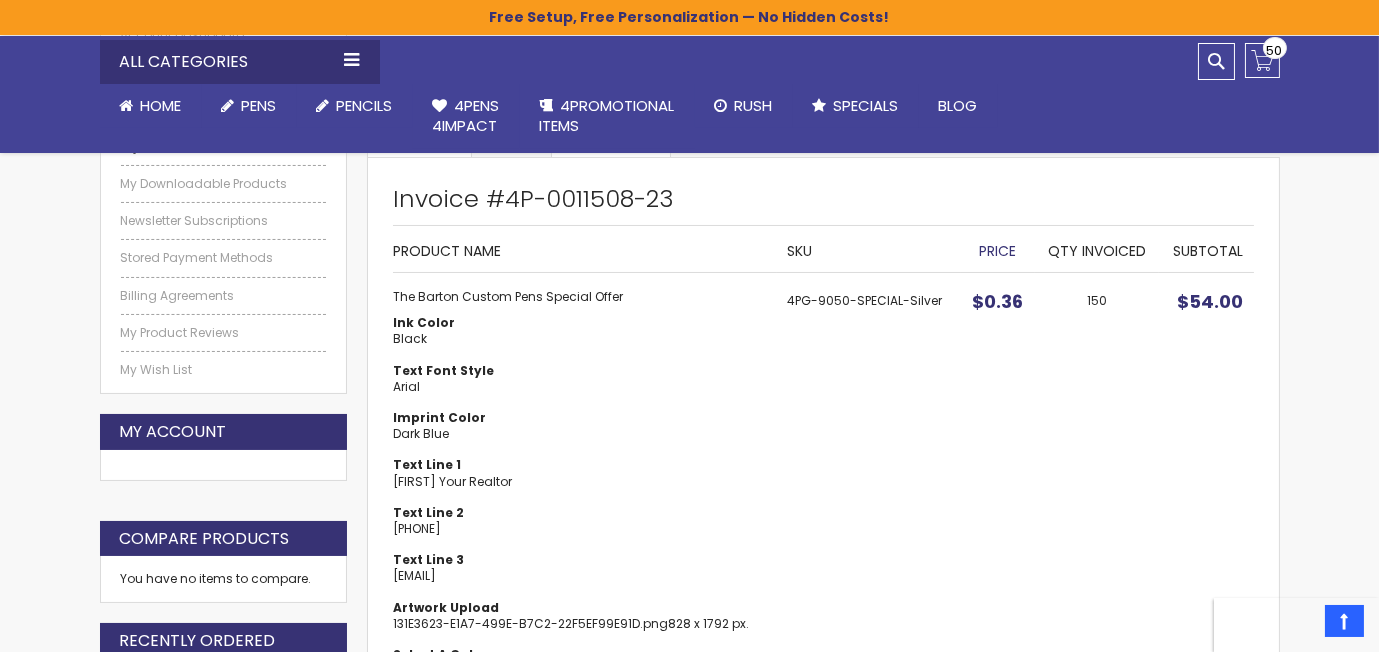 scroll, scrollTop: 0, scrollLeft: 0, axis: both 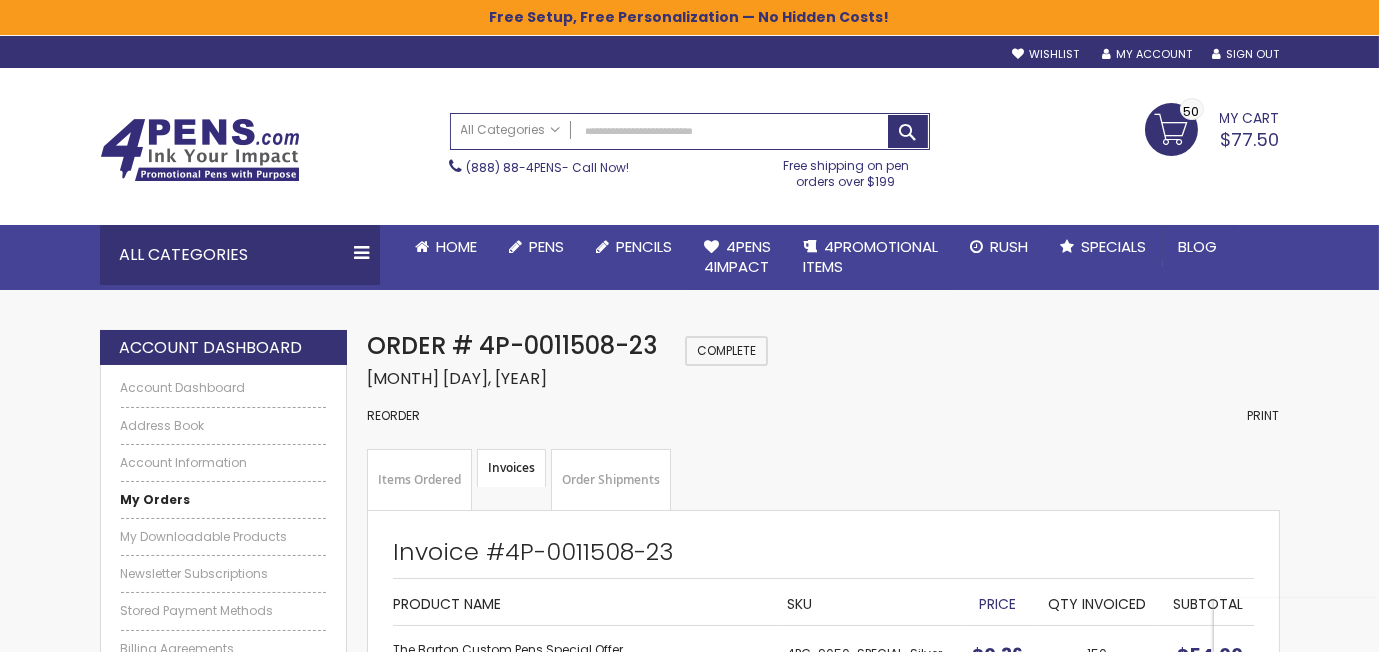 click on "My Cart
$77.50
50
50
items" at bounding box center (1212, 128) 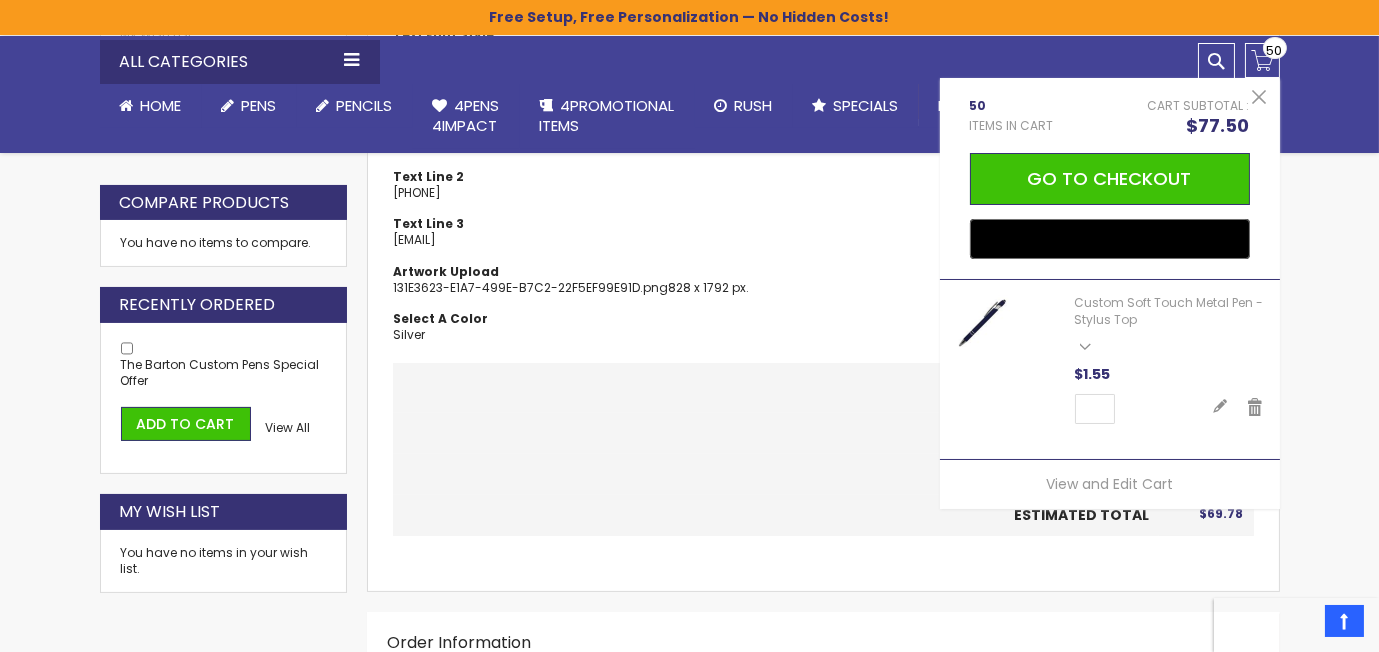 scroll, scrollTop: 693, scrollLeft: 0, axis: vertical 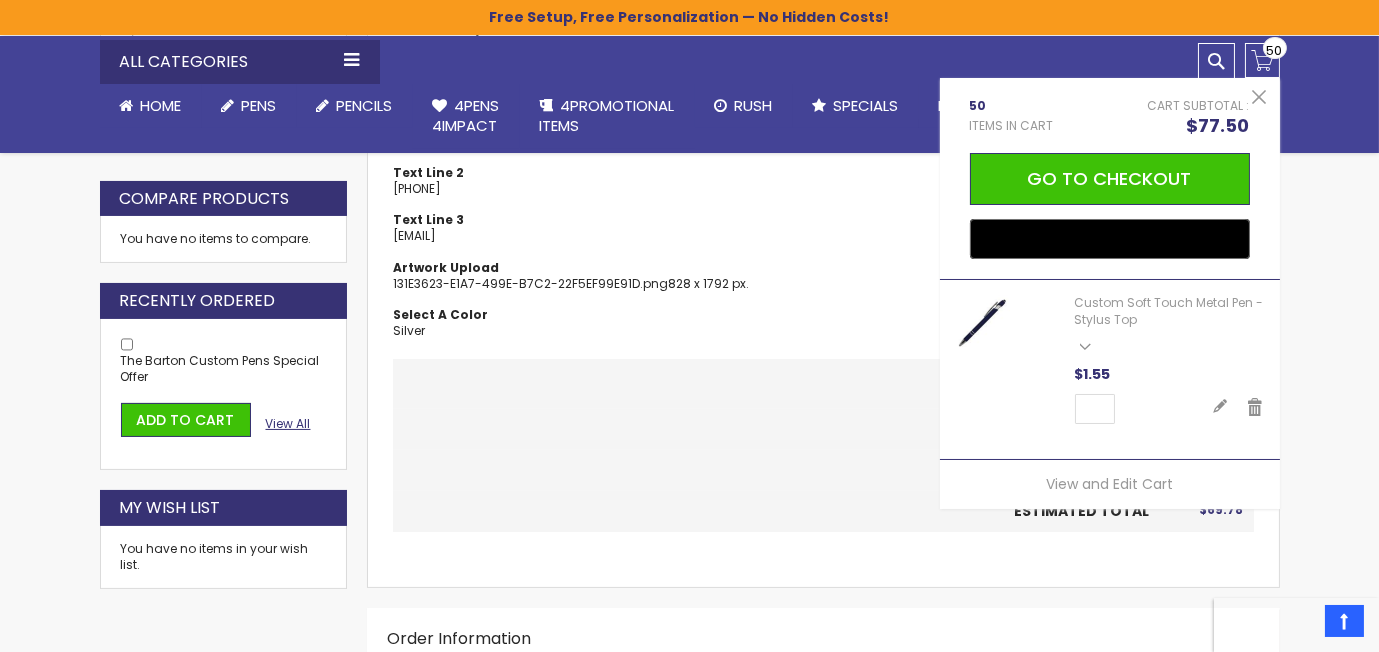 click on "View All" at bounding box center [288, 423] 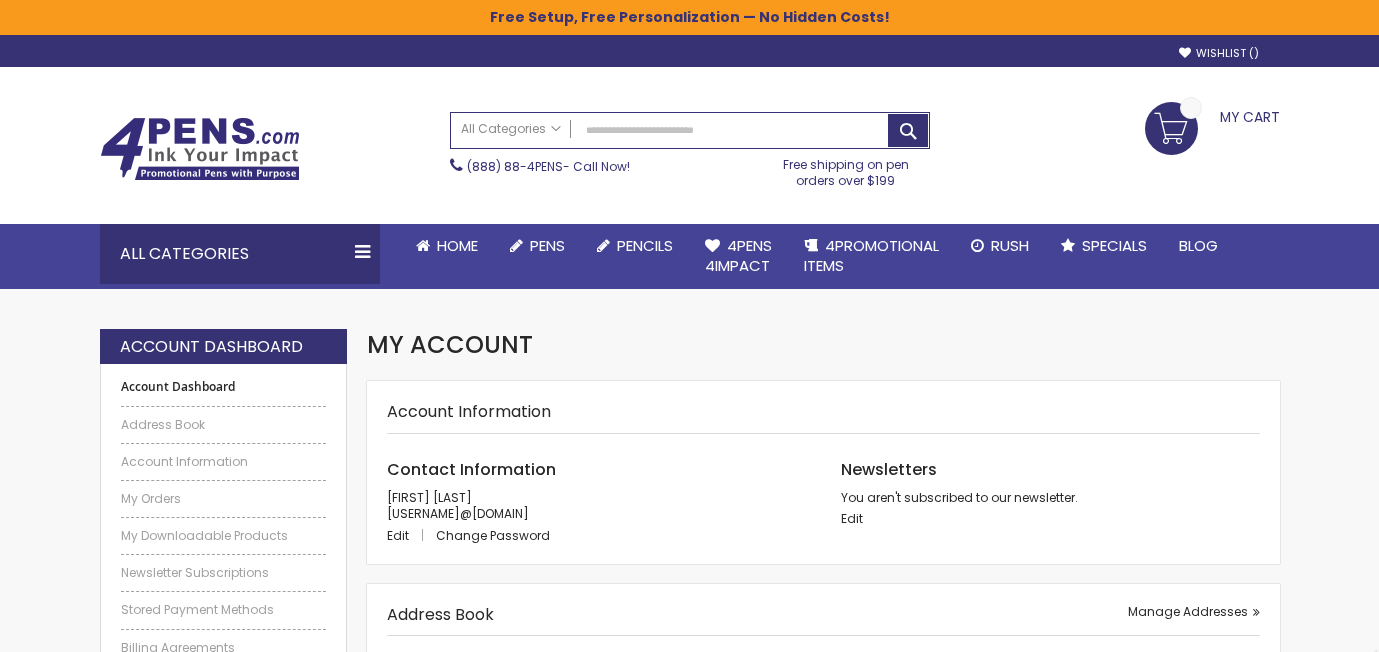 scroll, scrollTop: 0, scrollLeft: 0, axis: both 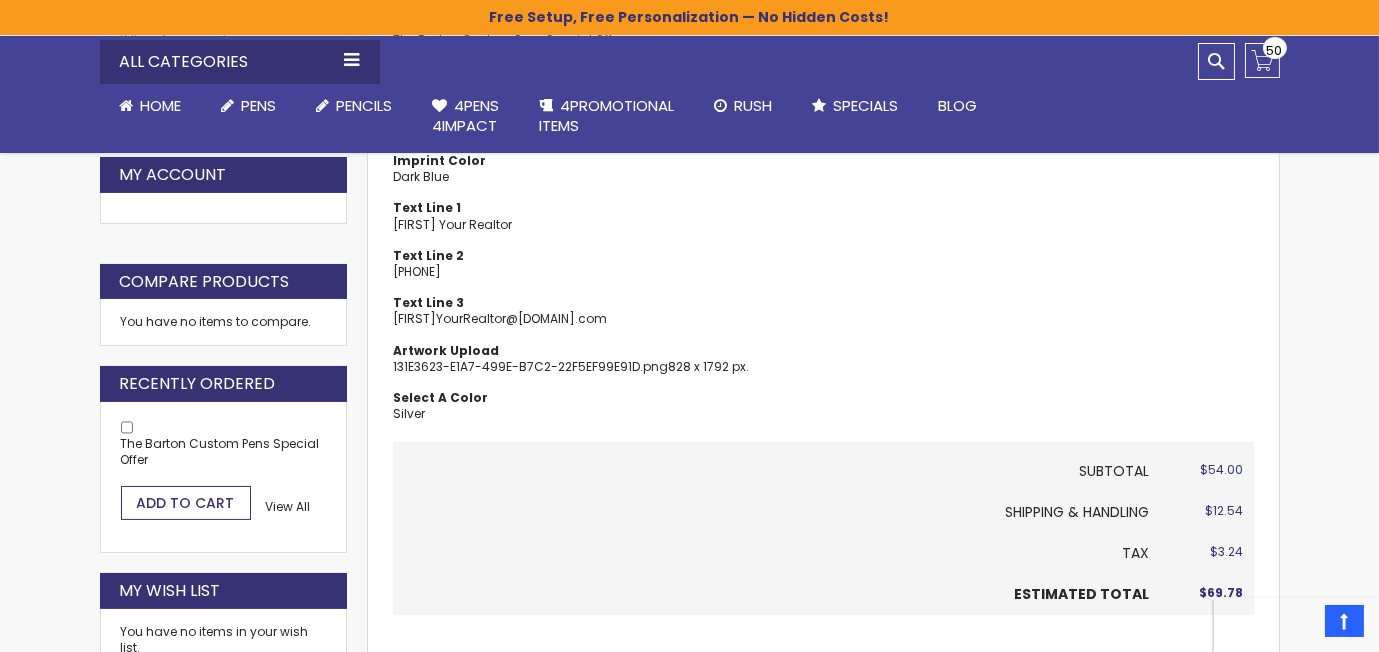 click on "Add to Cart" at bounding box center [186, 503] 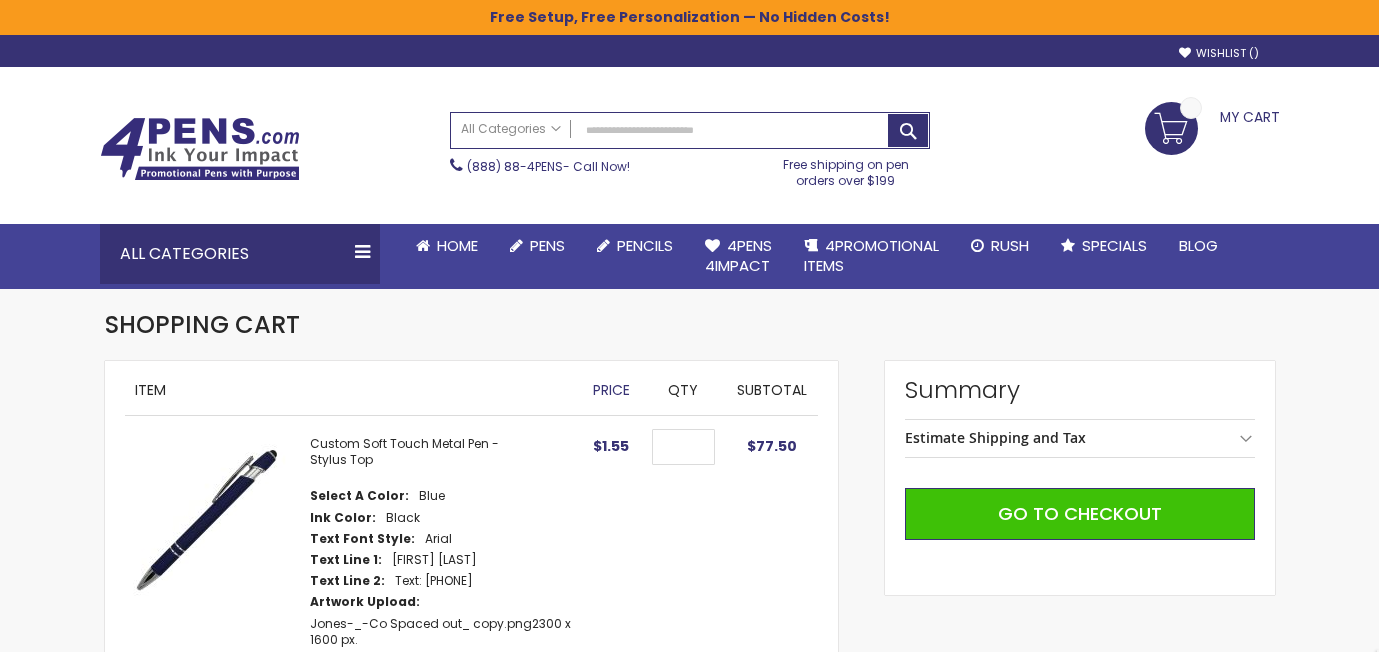 scroll, scrollTop: 0, scrollLeft: 0, axis: both 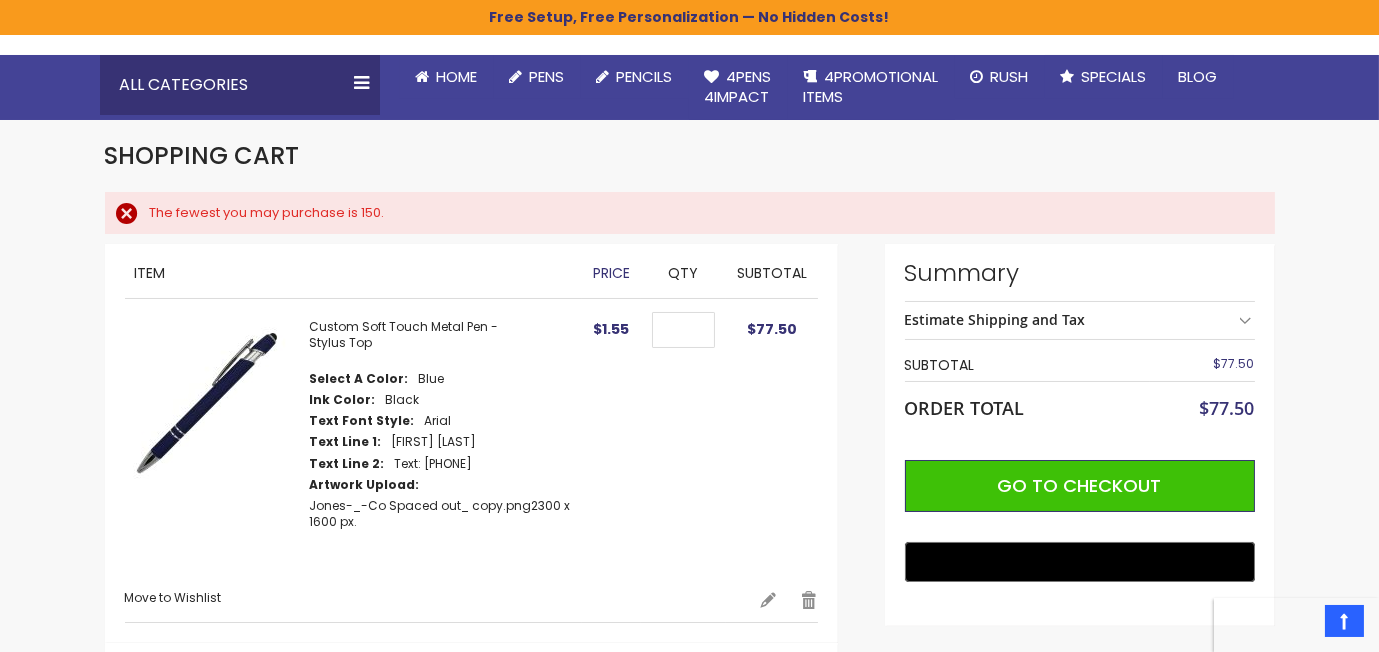 click on "The fewest you may purchase is 150." at bounding box center [702, 213] 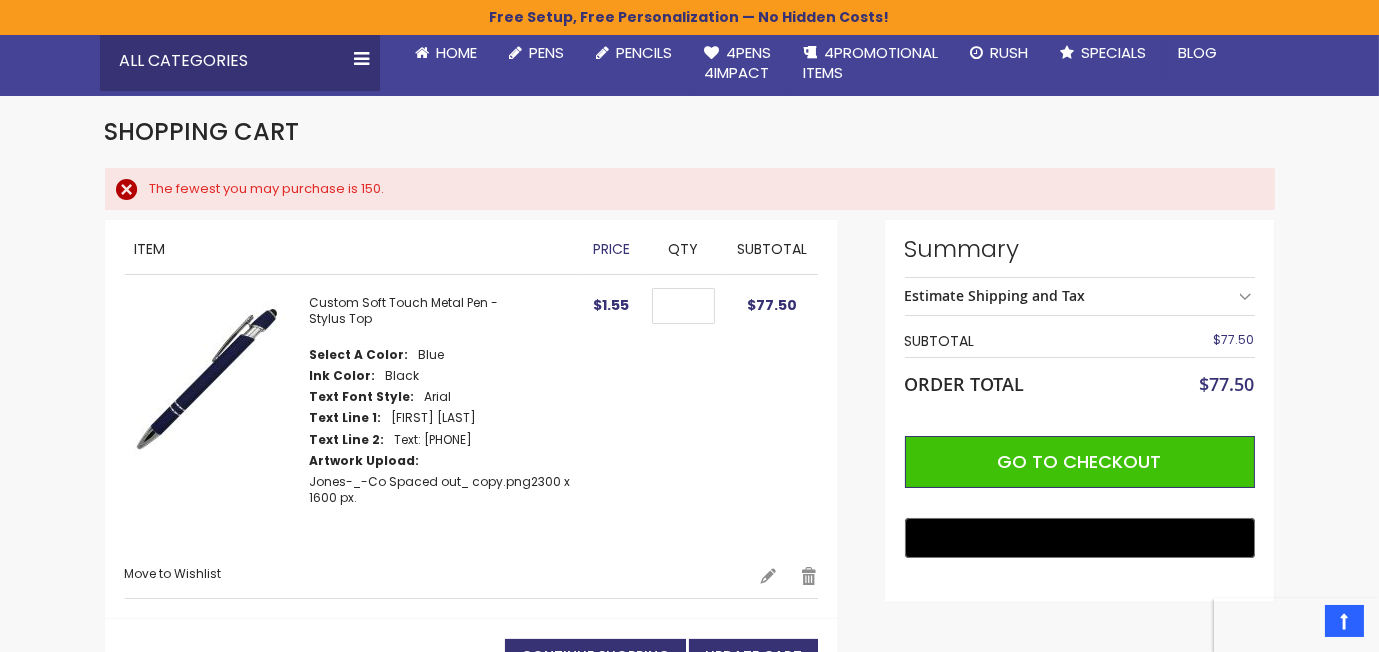 scroll, scrollTop: 196, scrollLeft: 0, axis: vertical 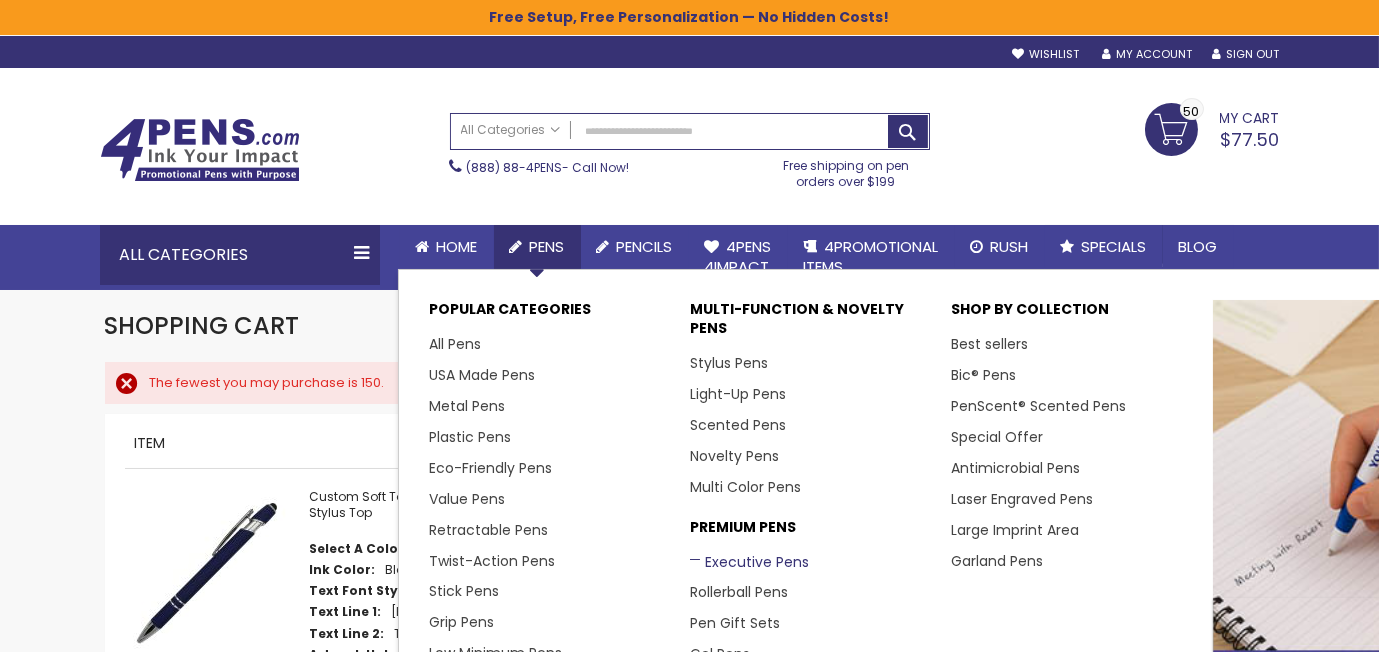 click on "Executive Pens" at bounding box center [749, 562] 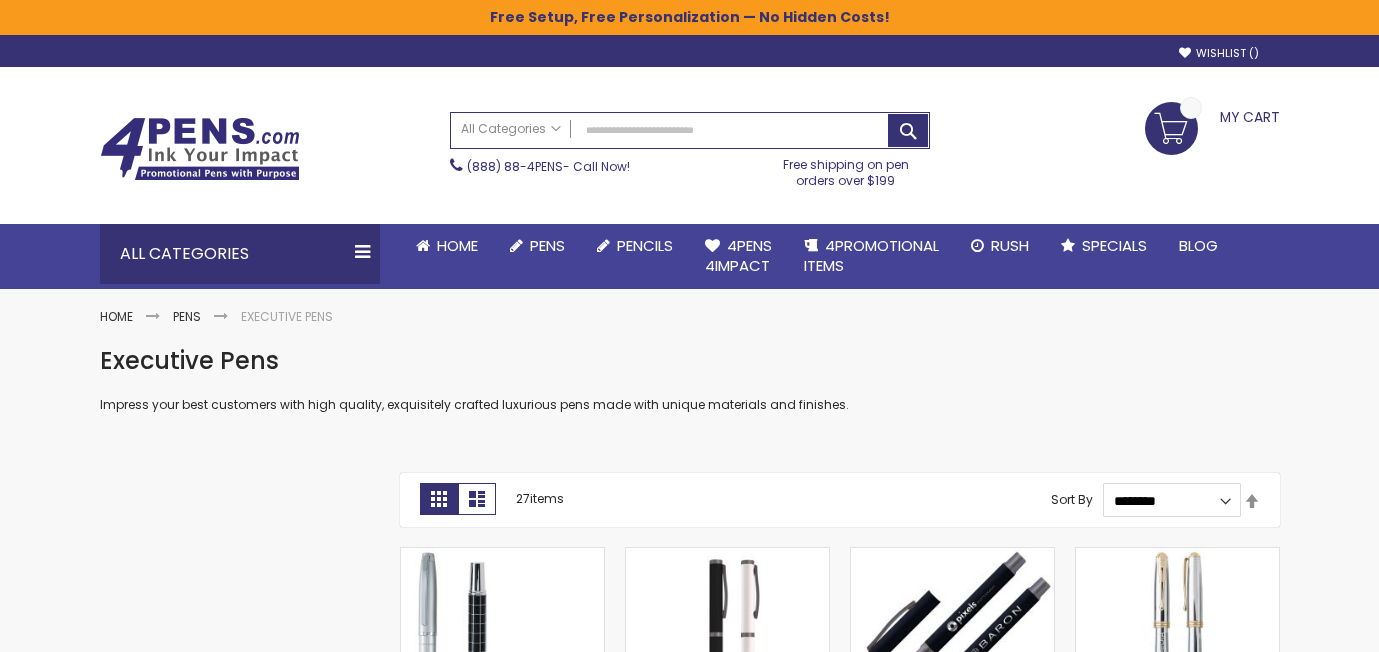 scroll, scrollTop: 0, scrollLeft: 0, axis: both 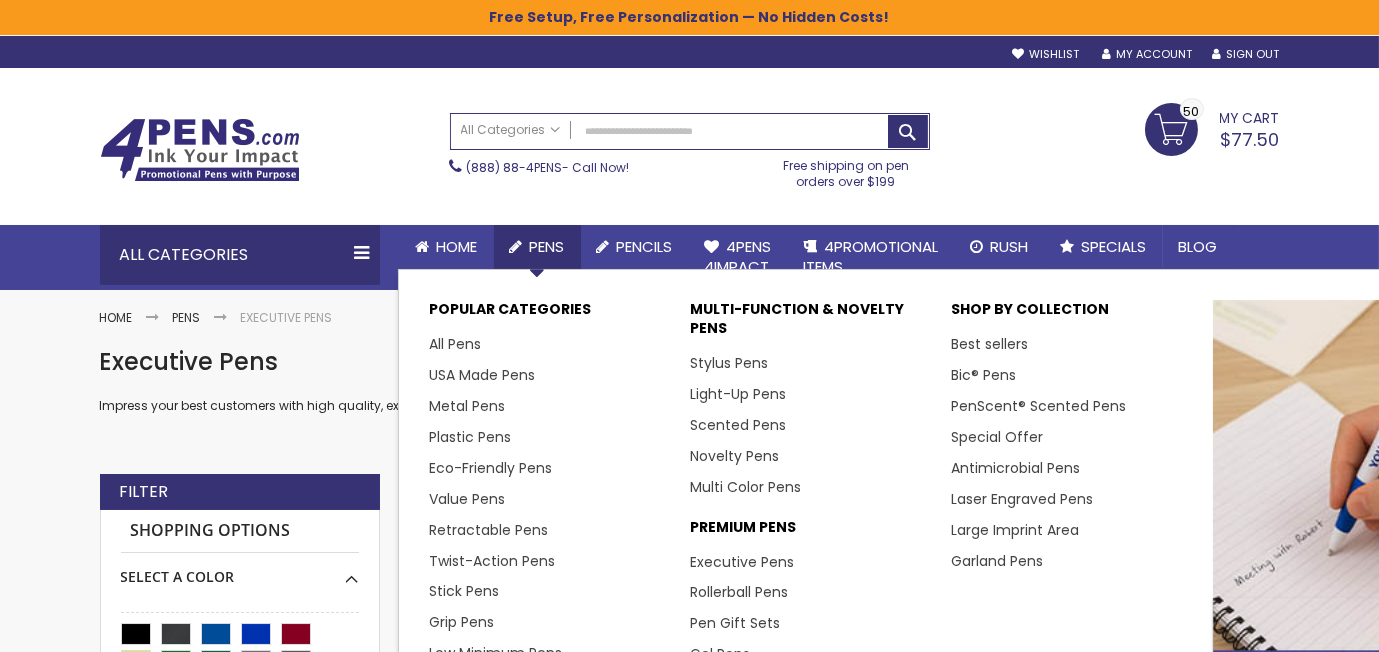 click on "Pens" at bounding box center [547, 246] 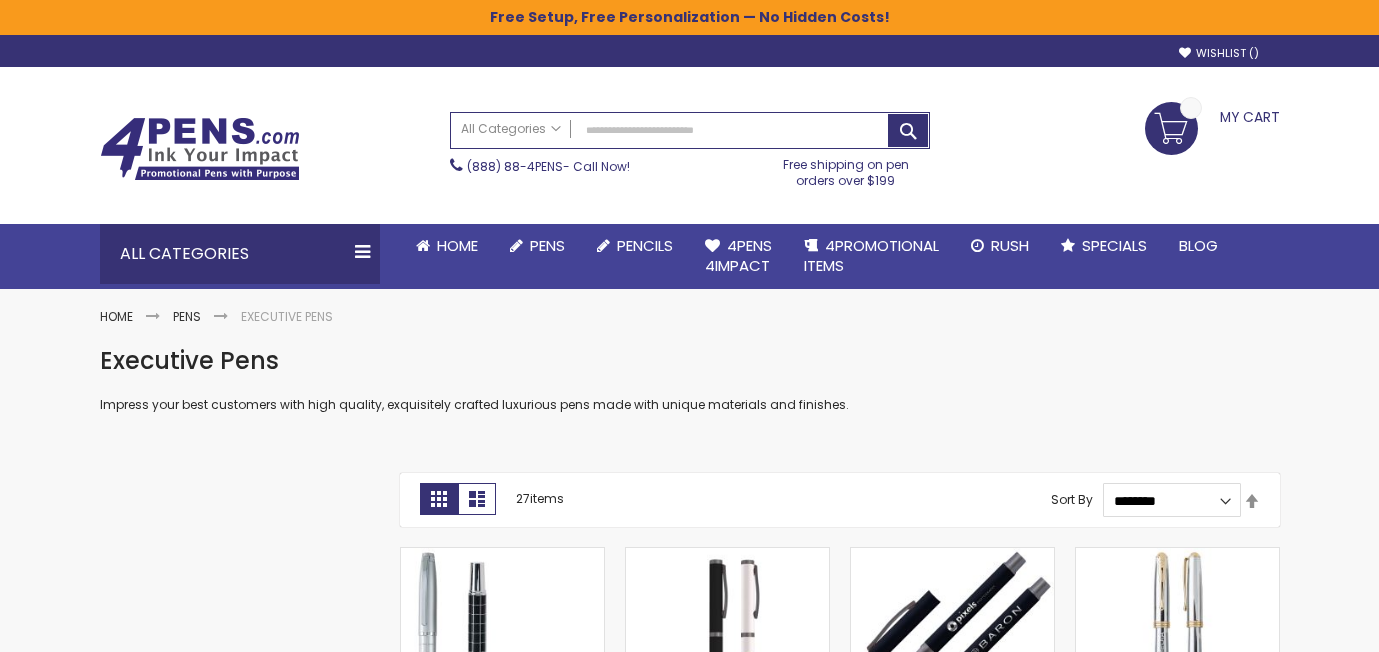 scroll, scrollTop: 0, scrollLeft: 0, axis: both 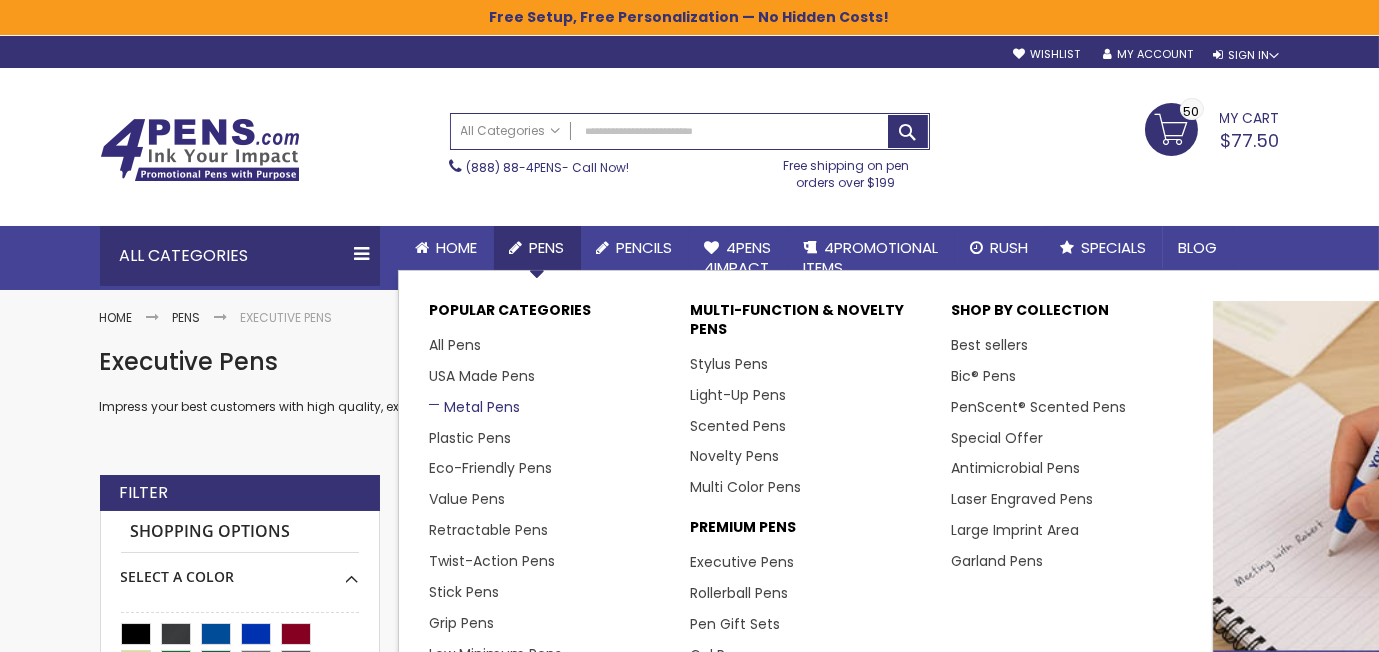 click on "Metal Pens" at bounding box center (474, 407) 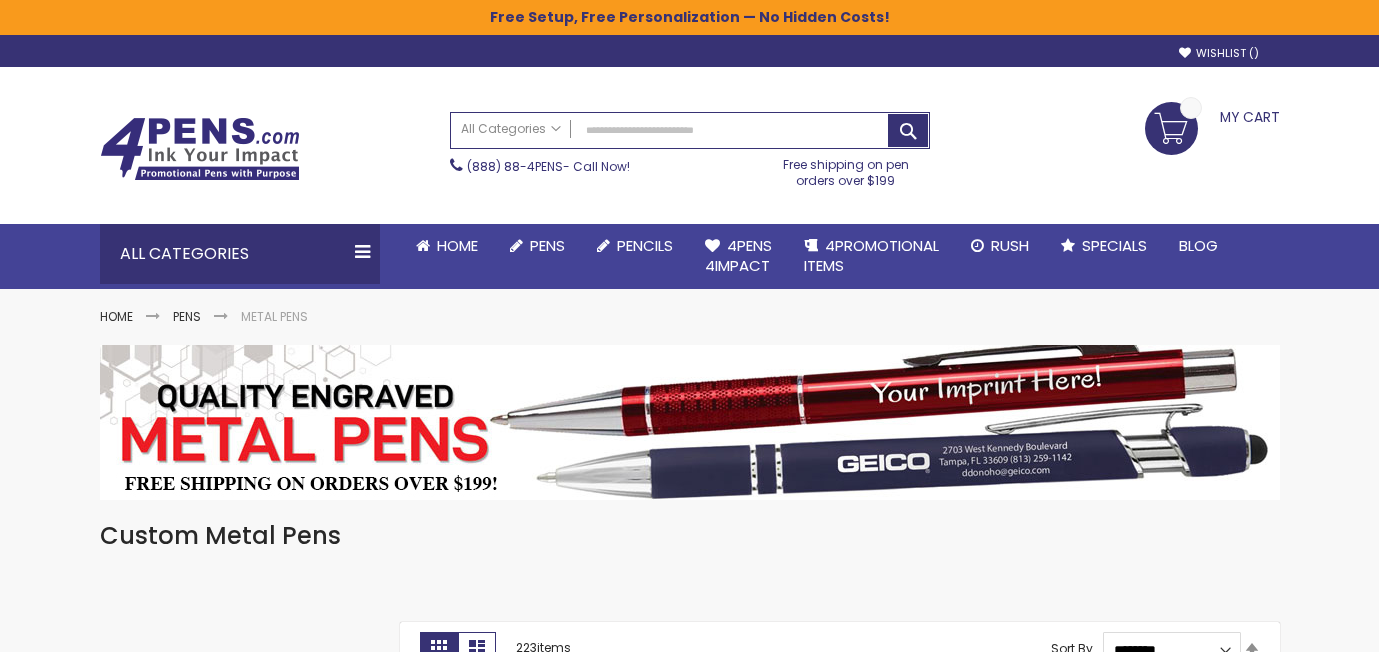 scroll, scrollTop: 0, scrollLeft: 0, axis: both 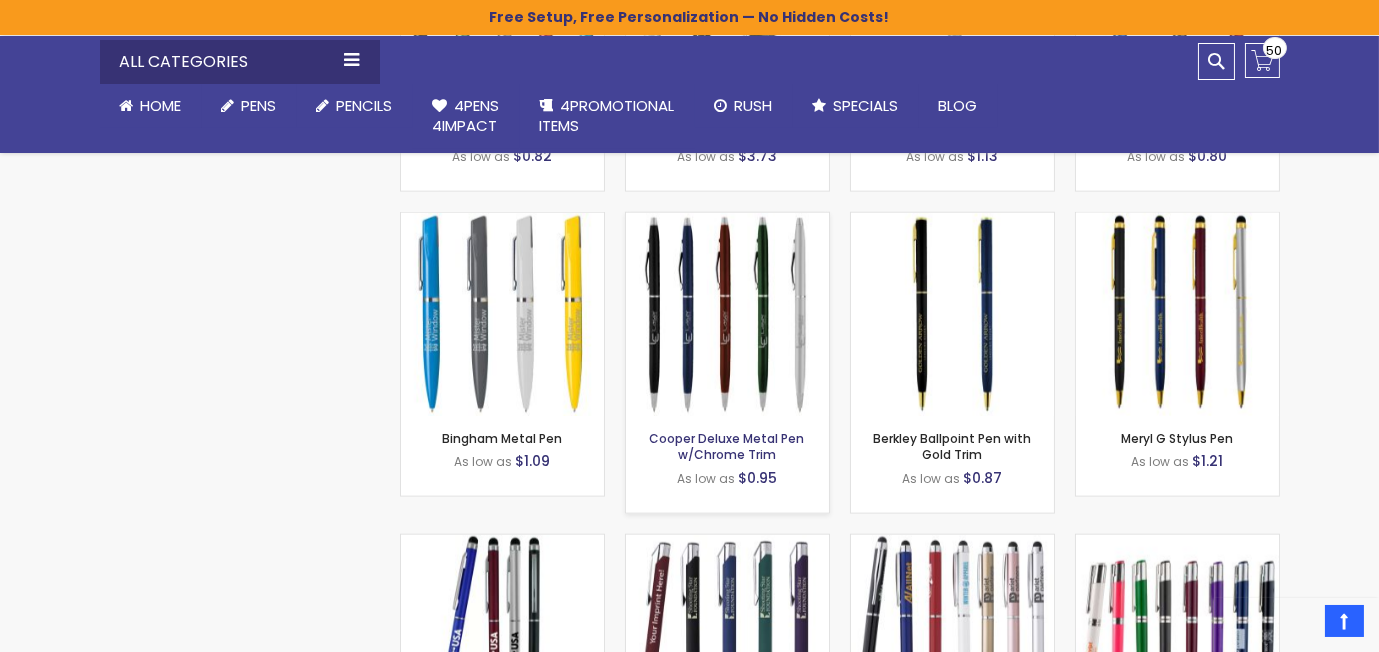 click on "Cooper Deluxe Metal Pen w/Chrome Trim" at bounding box center (727, 446) 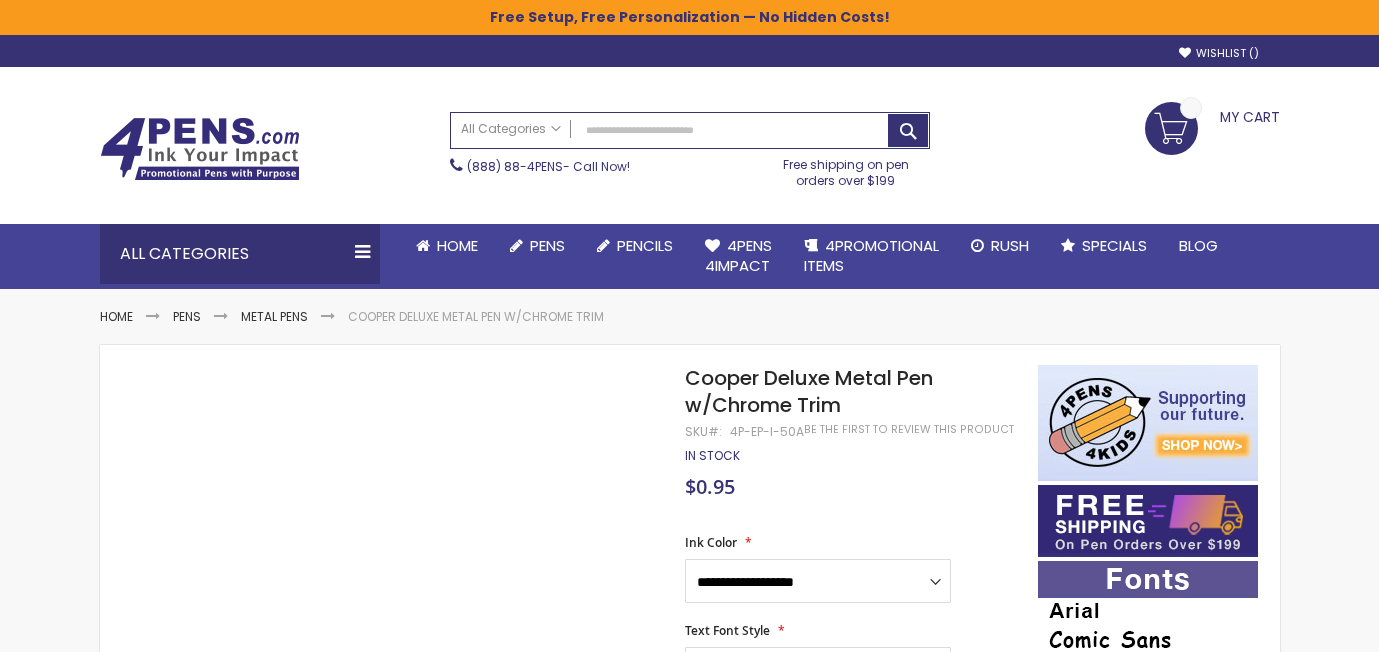 scroll, scrollTop: 0, scrollLeft: 0, axis: both 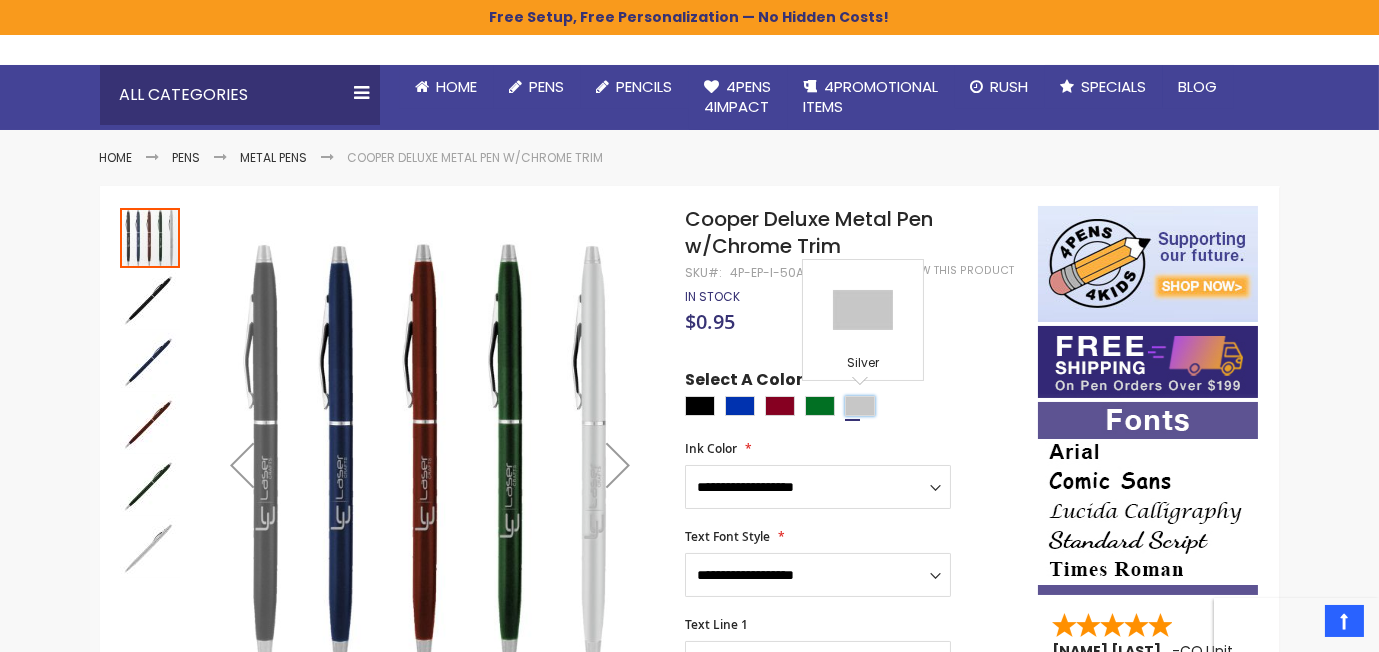 click at bounding box center [860, 406] 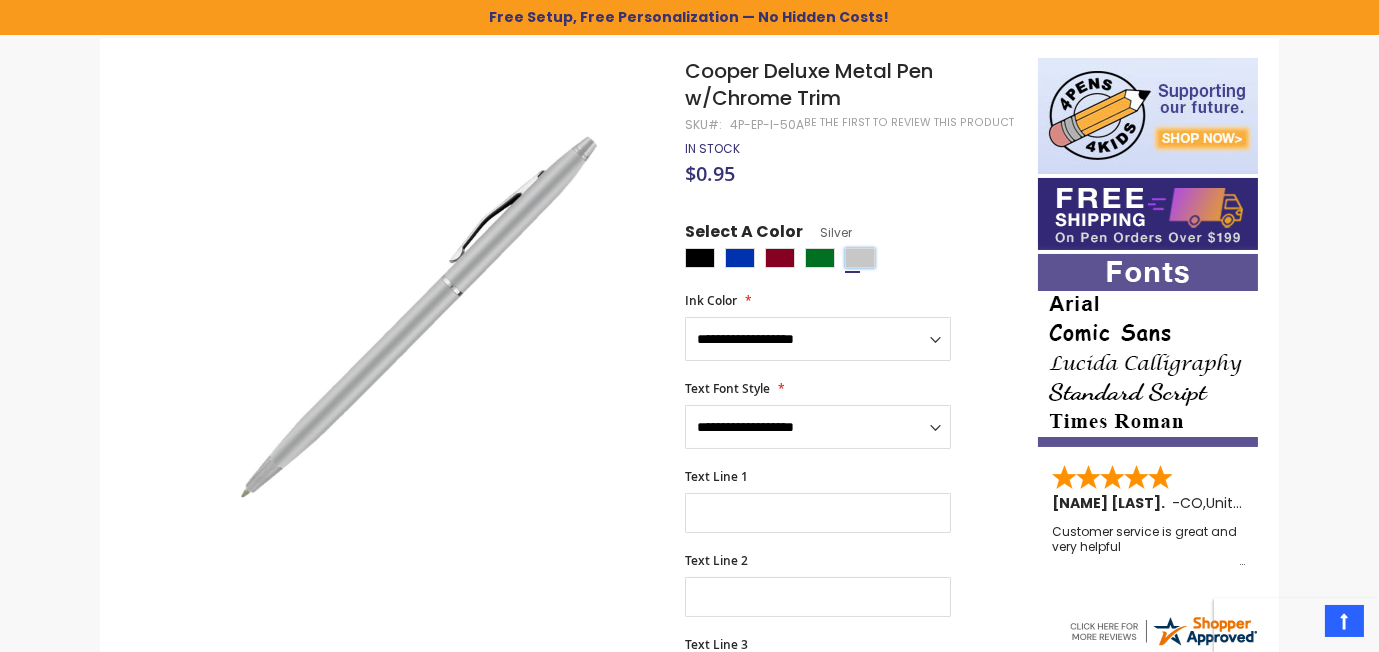 scroll, scrollTop: 280, scrollLeft: 0, axis: vertical 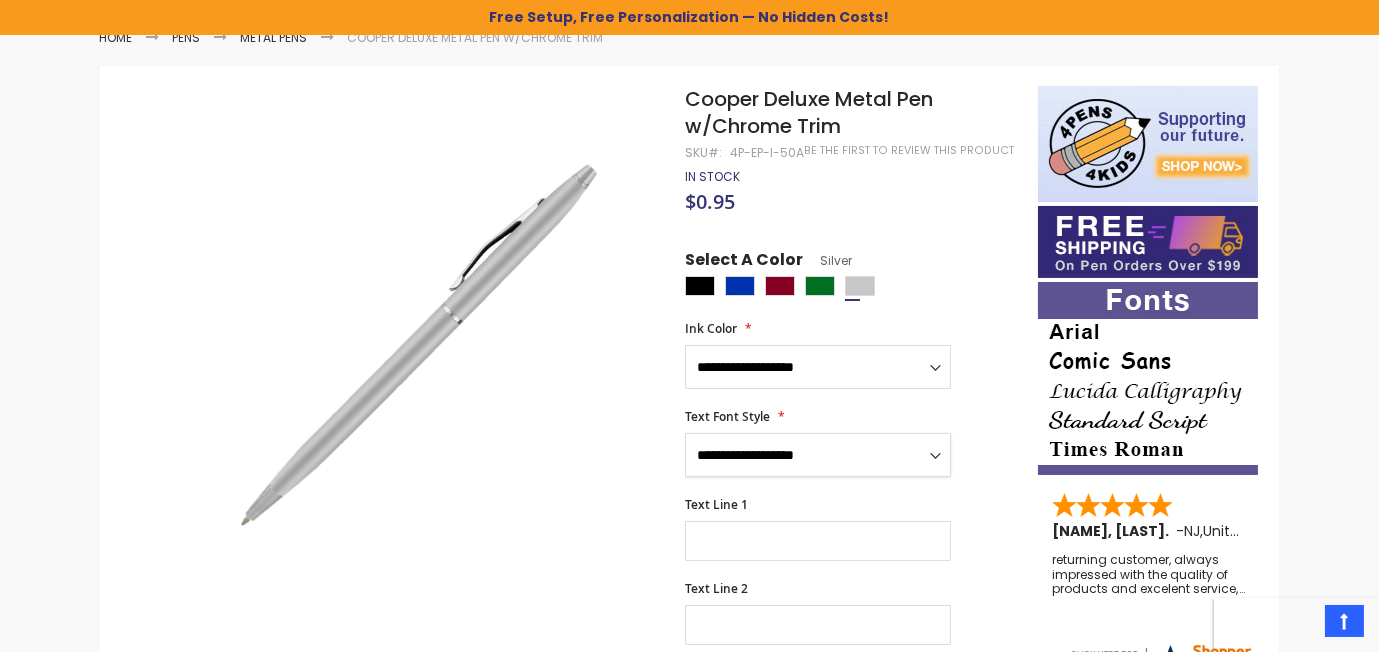 click on "**********" at bounding box center (818, 455) 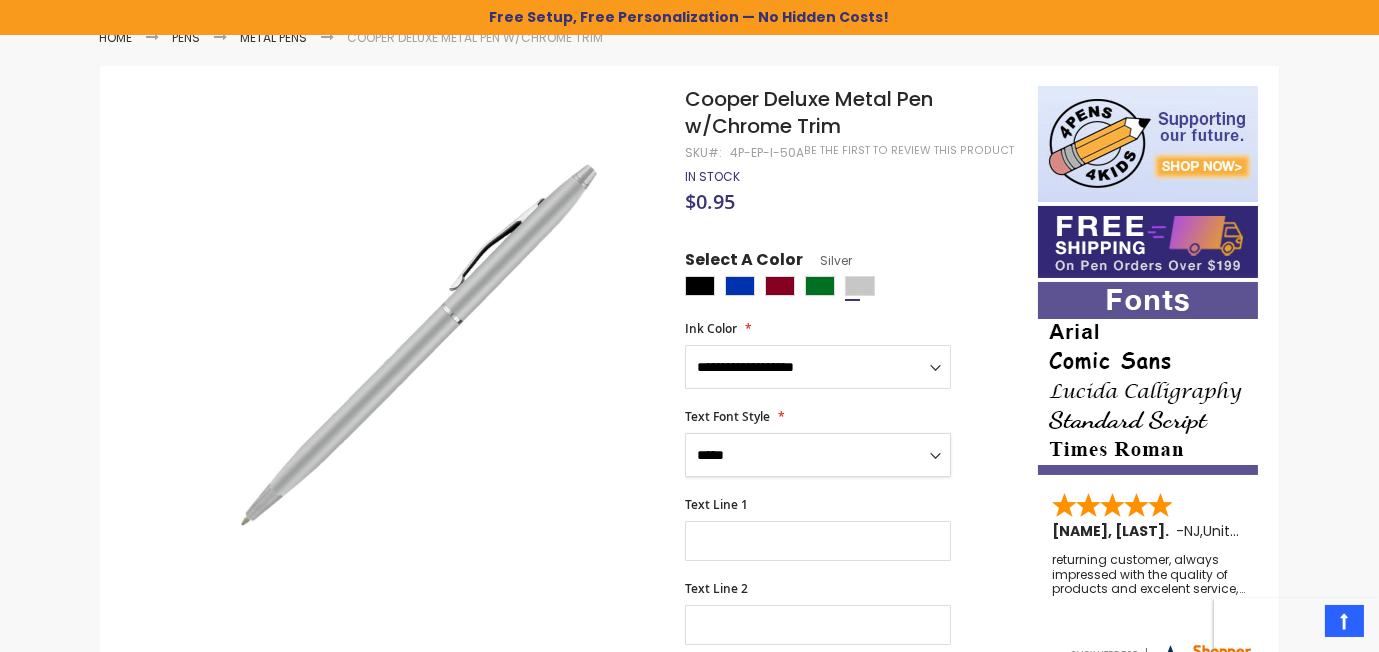 click on "**********" at bounding box center [818, 455] 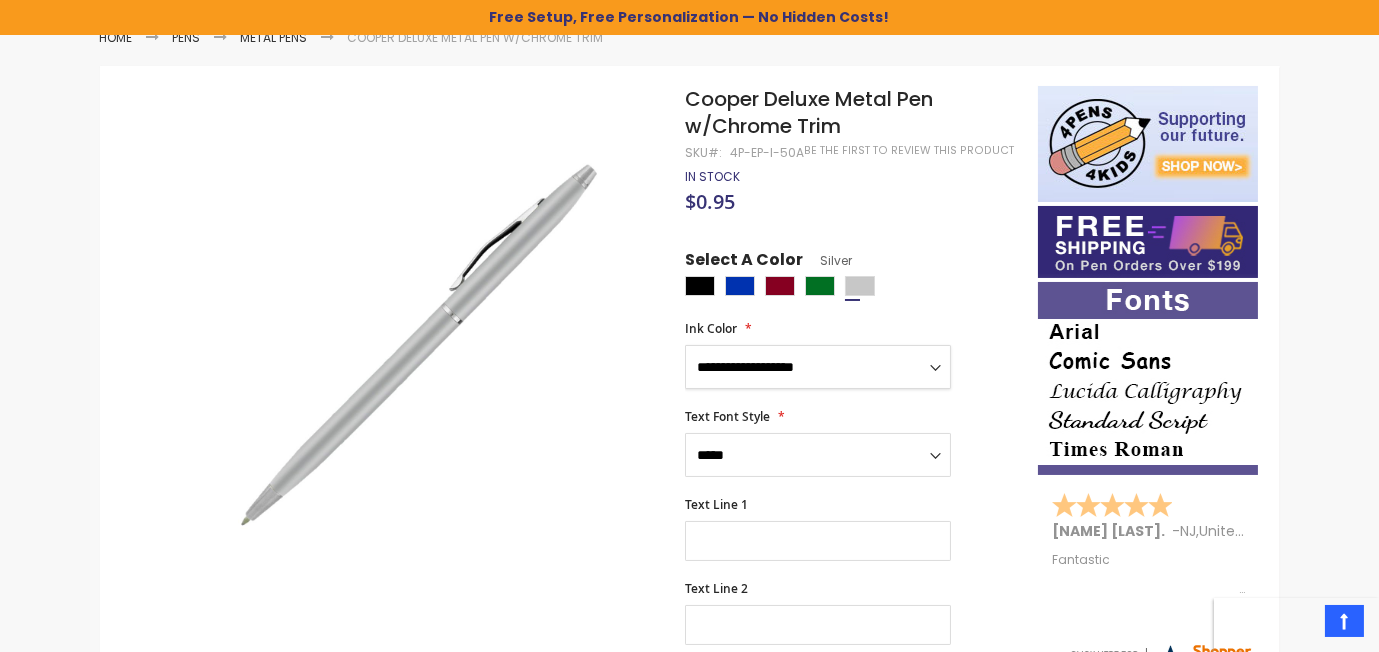 click on "**********" at bounding box center (818, 367) 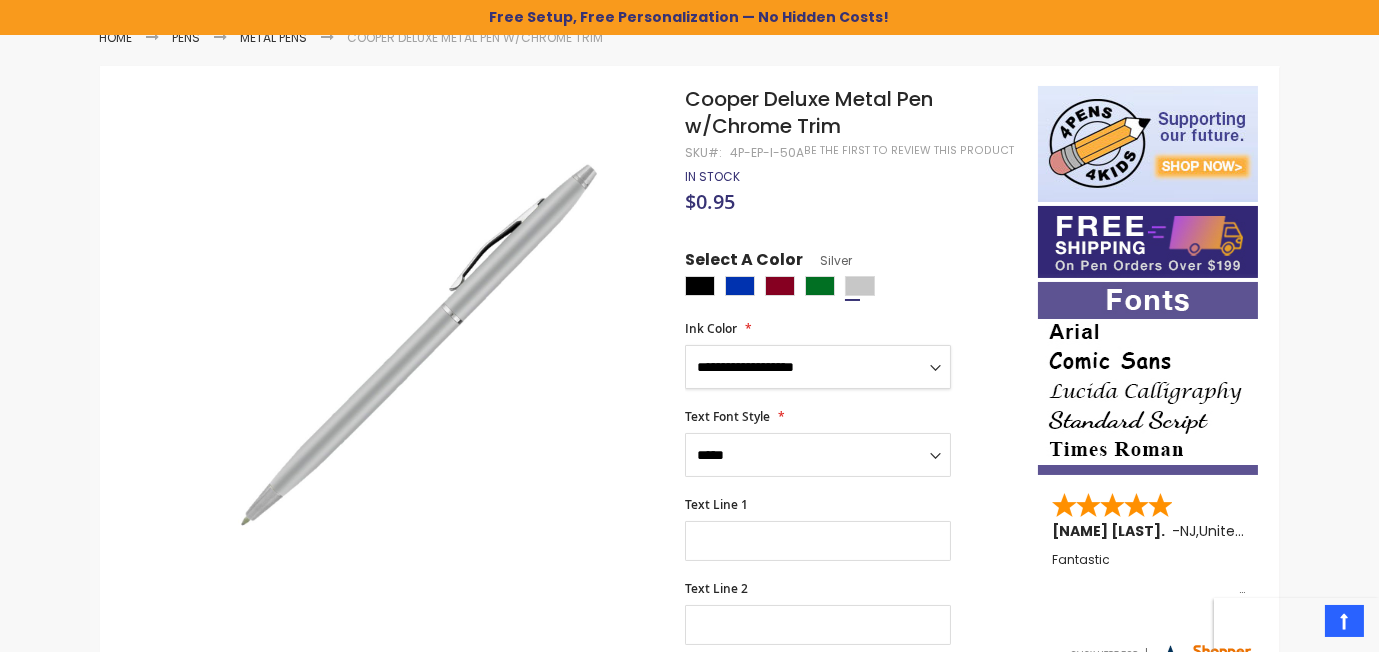 select on "****" 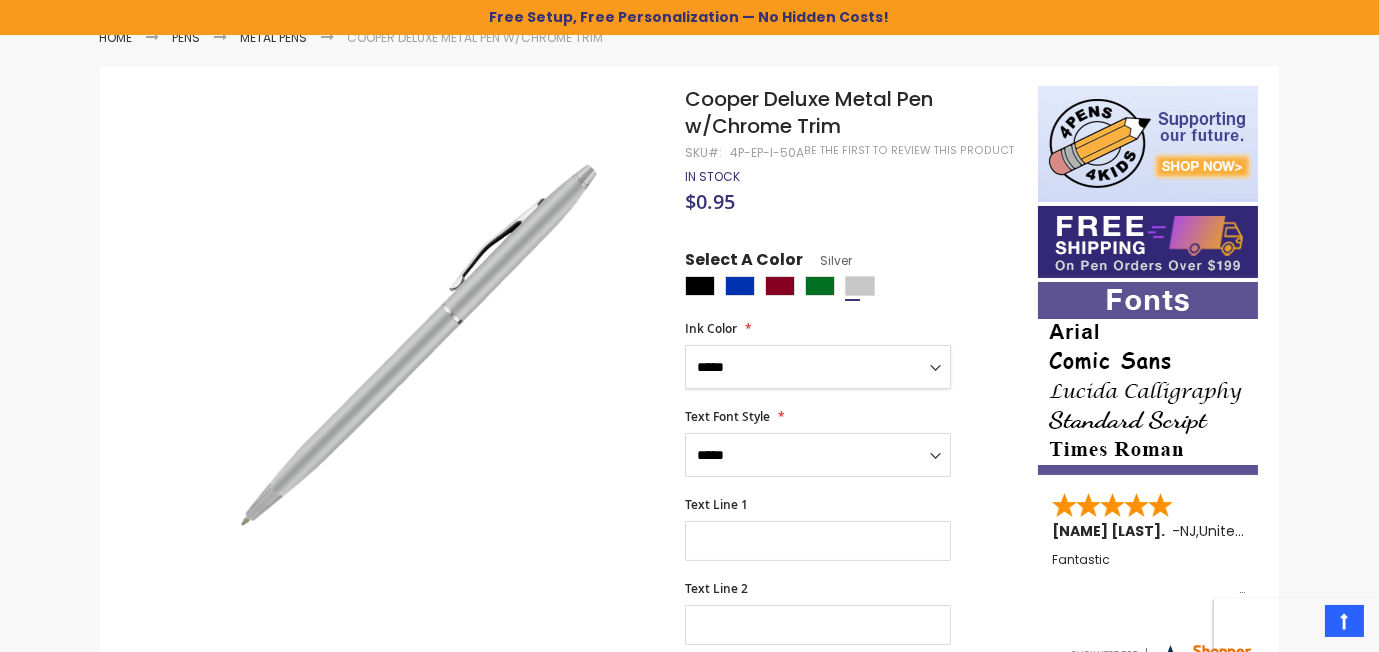 click on "**********" at bounding box center (818, 367) 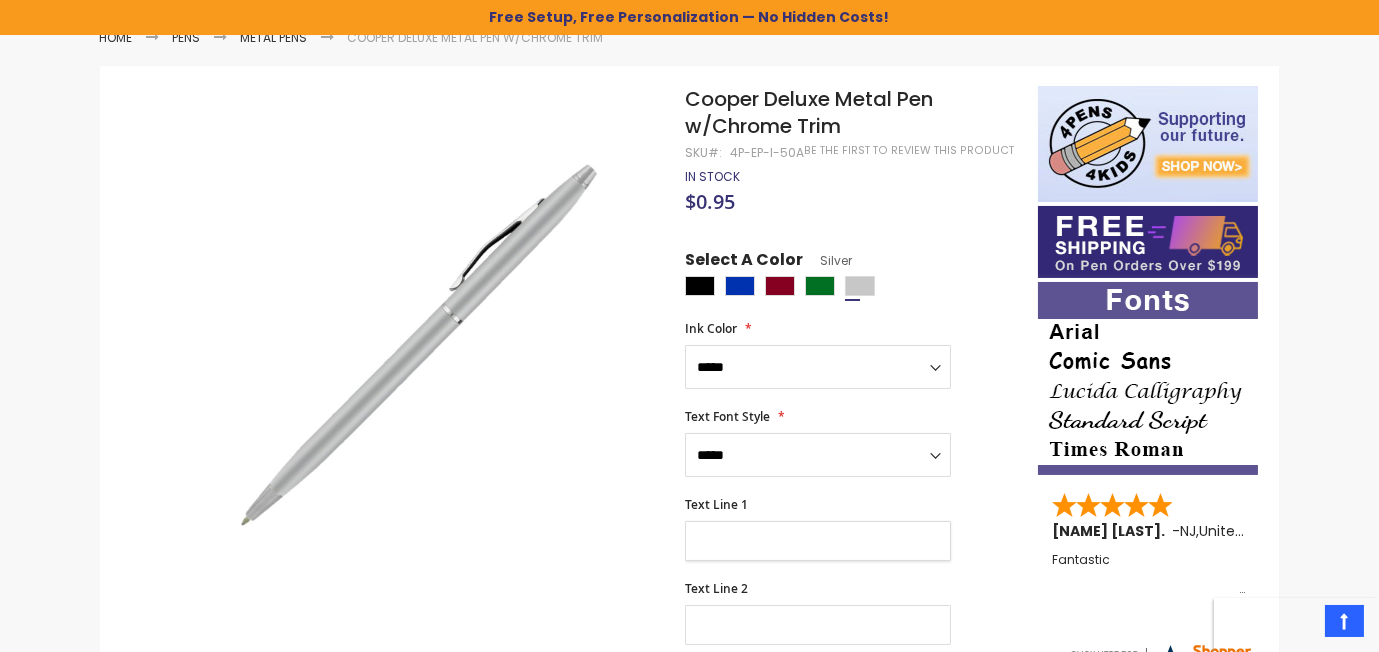 click on "Text Line 1" at bounding box center (818, 541) 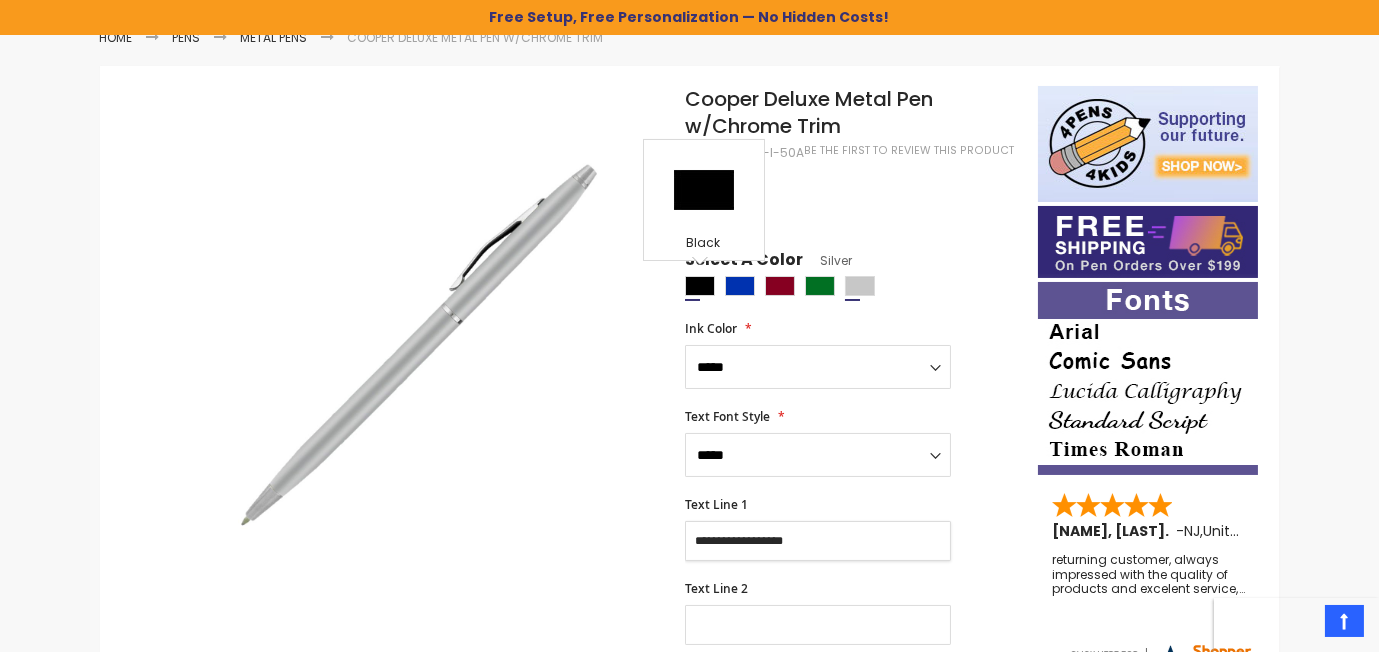 type on "**********" 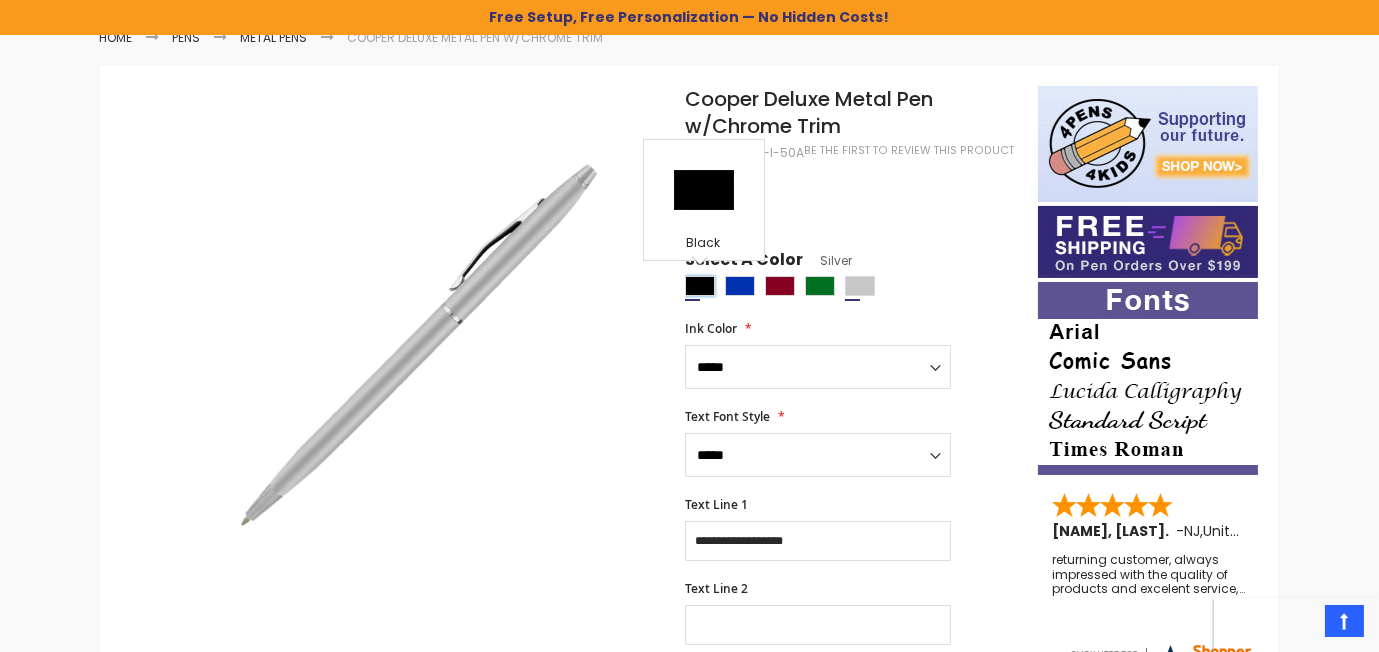 click at bounding box center (700, 286) 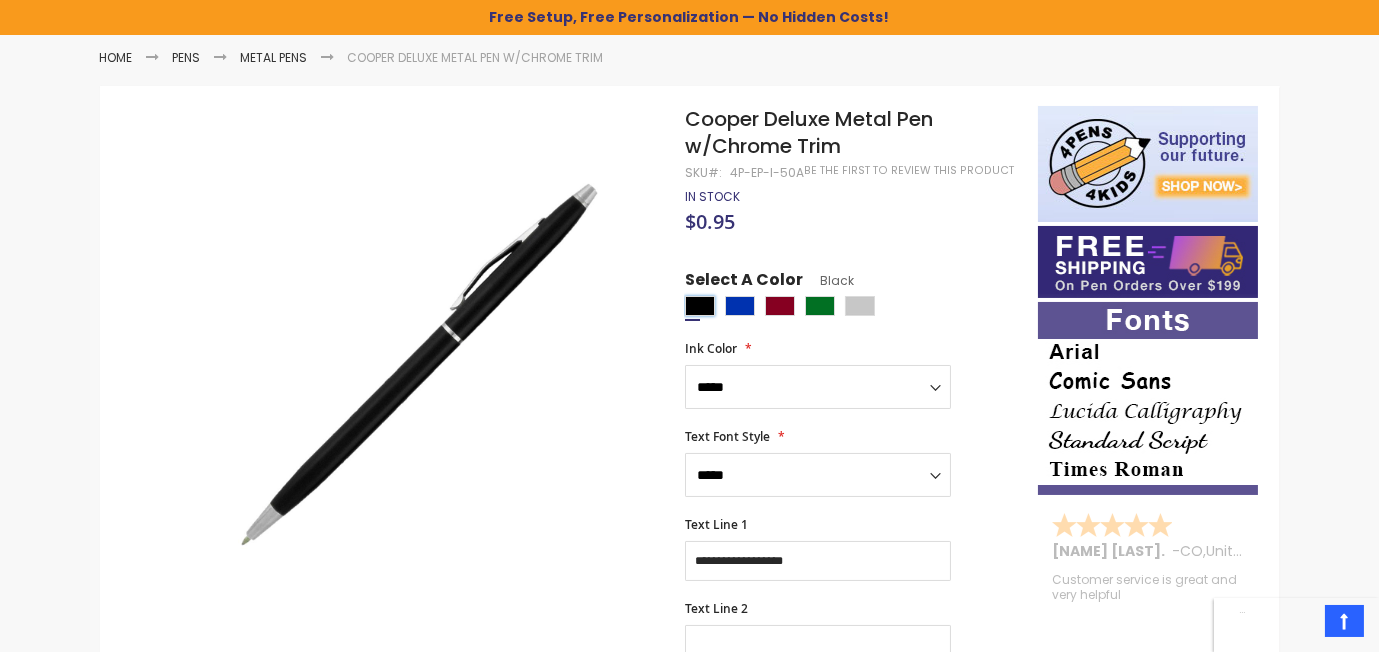 scroll, scrollTop: 156, scrollLeft: 0, axis: vertical 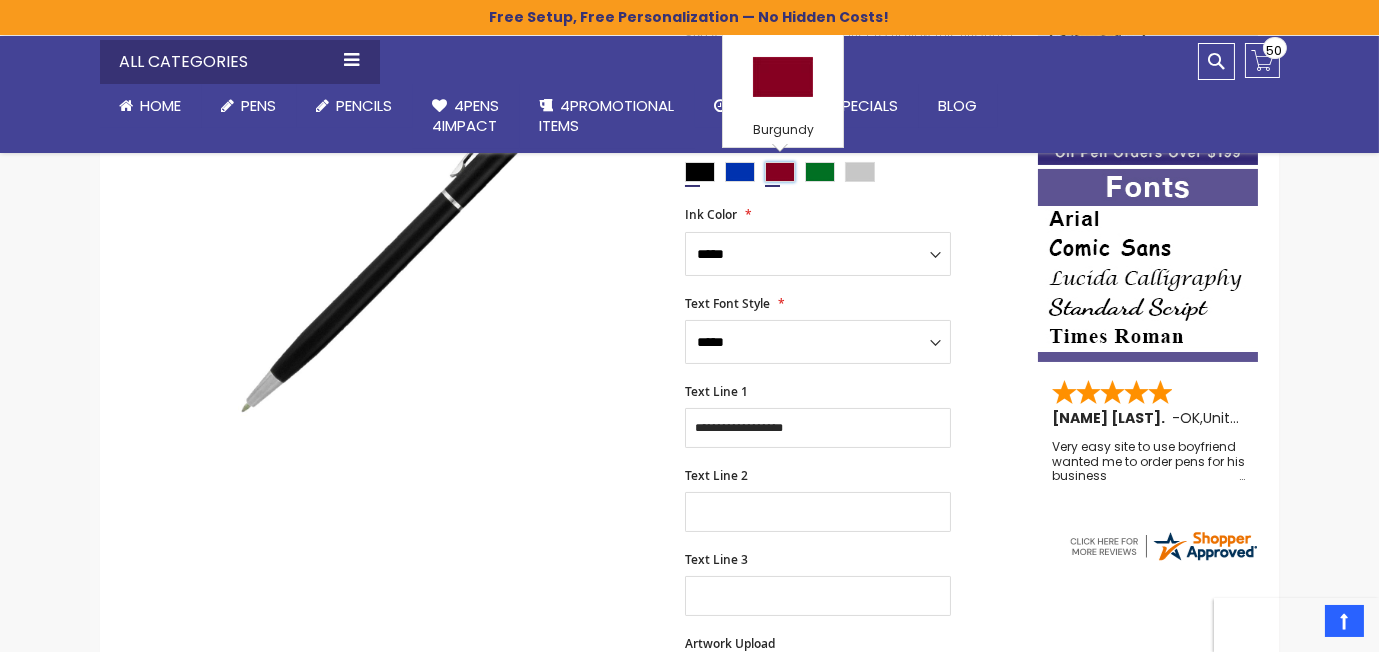 click at bounding box center (780, 172) 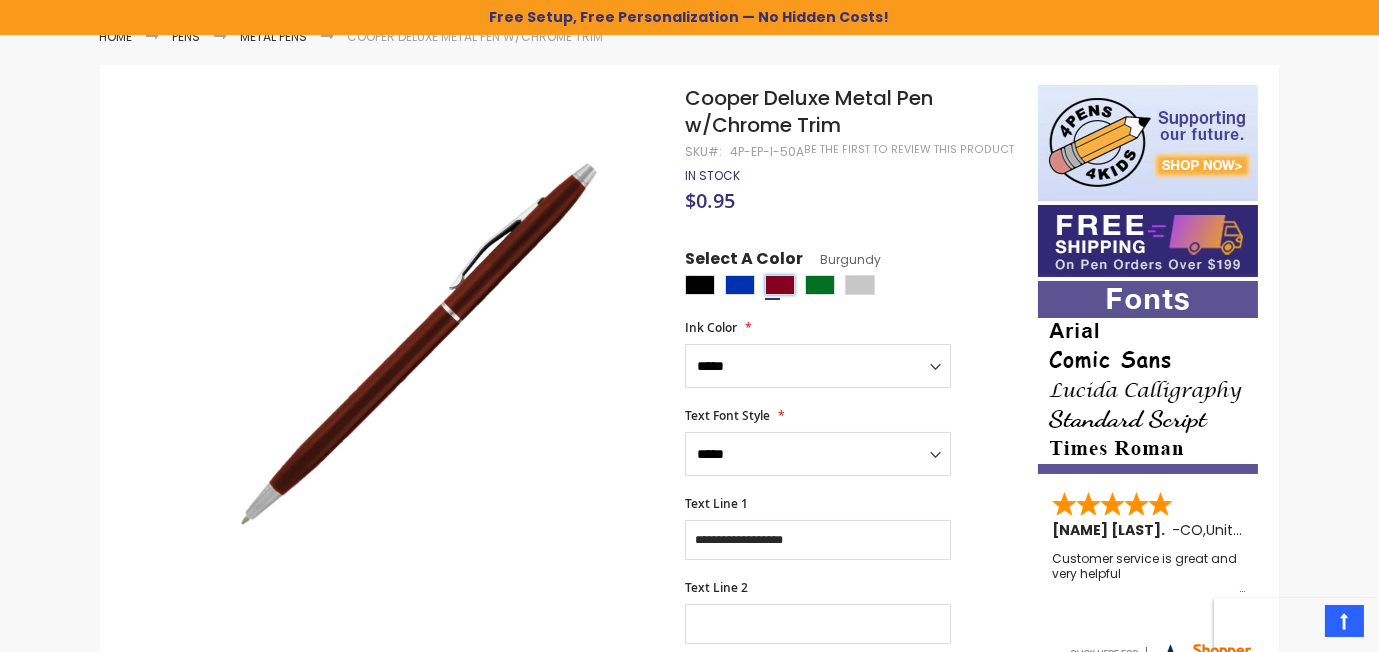 scroll, scrollTop: 265, scrollLeft: 0, axis: vertical 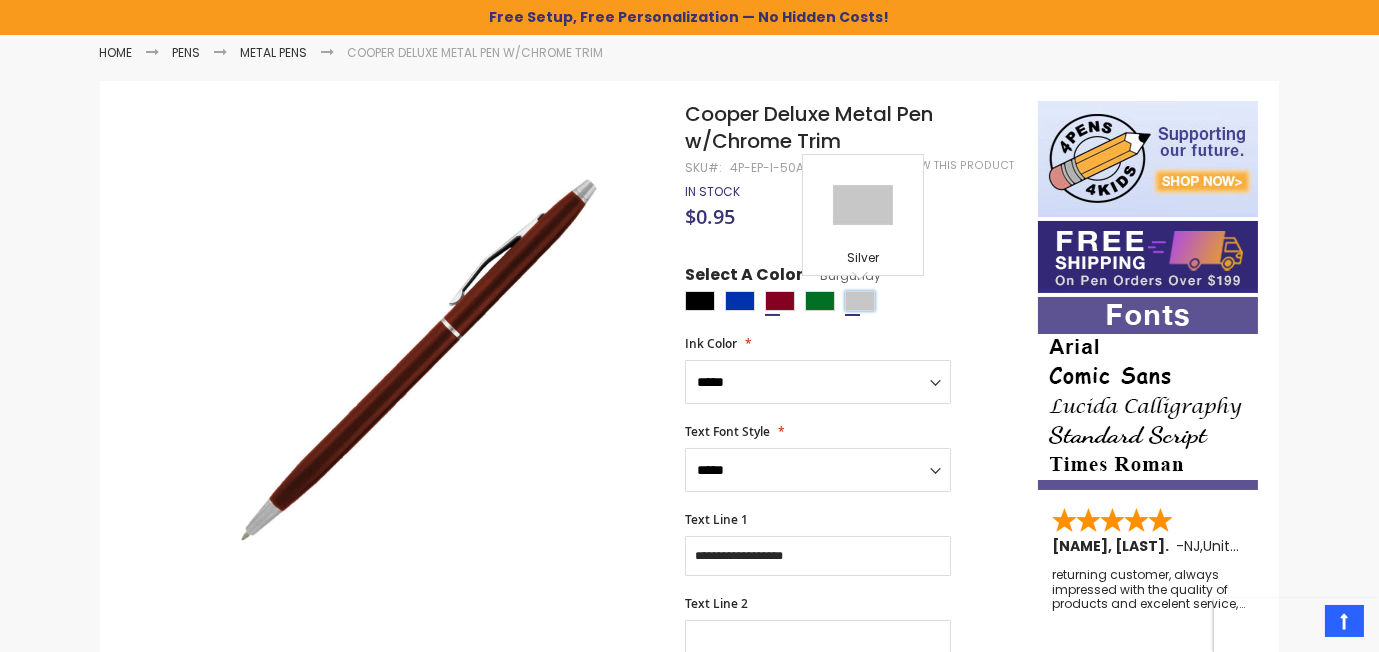 click at bounding box center (860, 301) 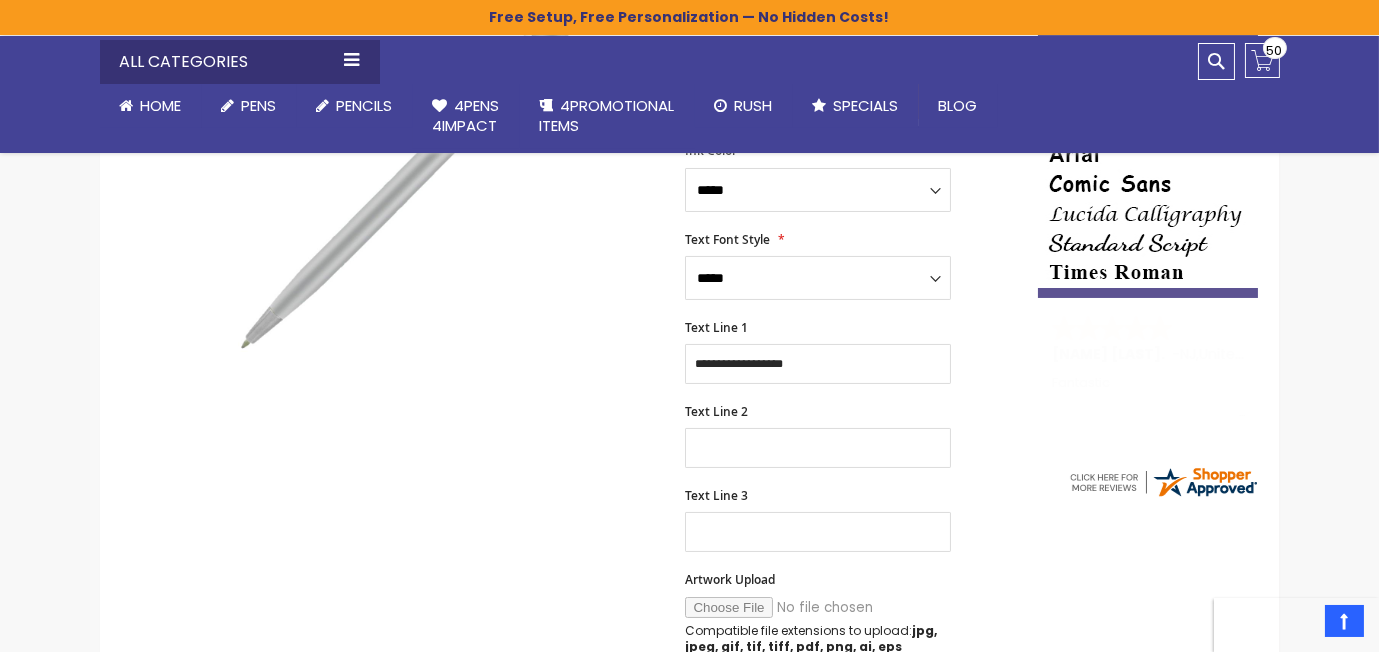 scroll, scrollTop: 453, scrollLeft: 0, axis: vertical 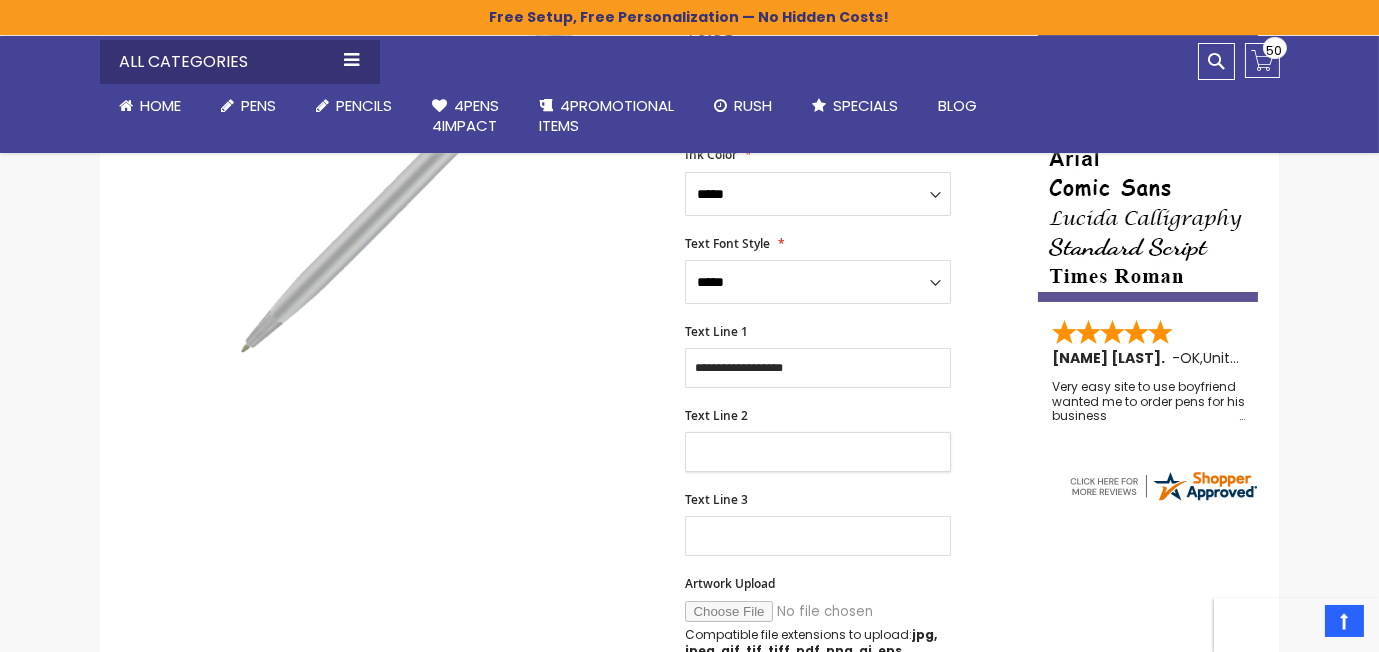 click on "Text Line 2" at bounding box center (818, 452) 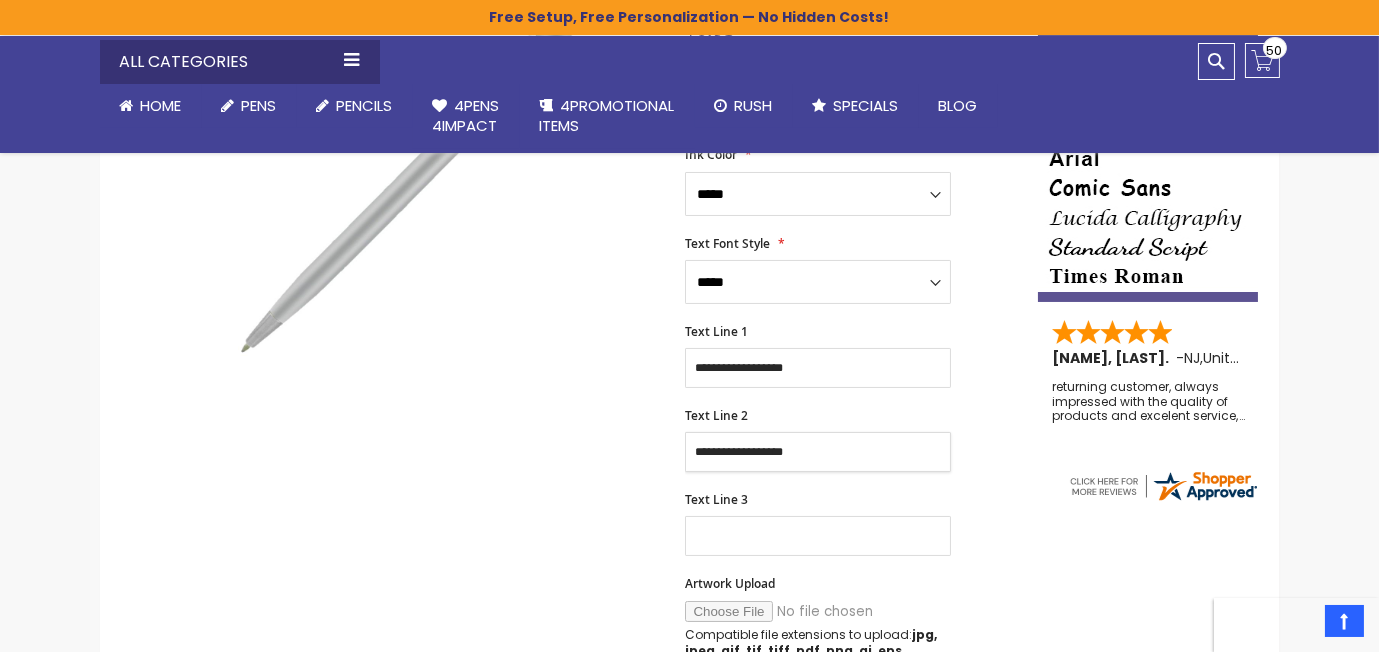 type on "**********" 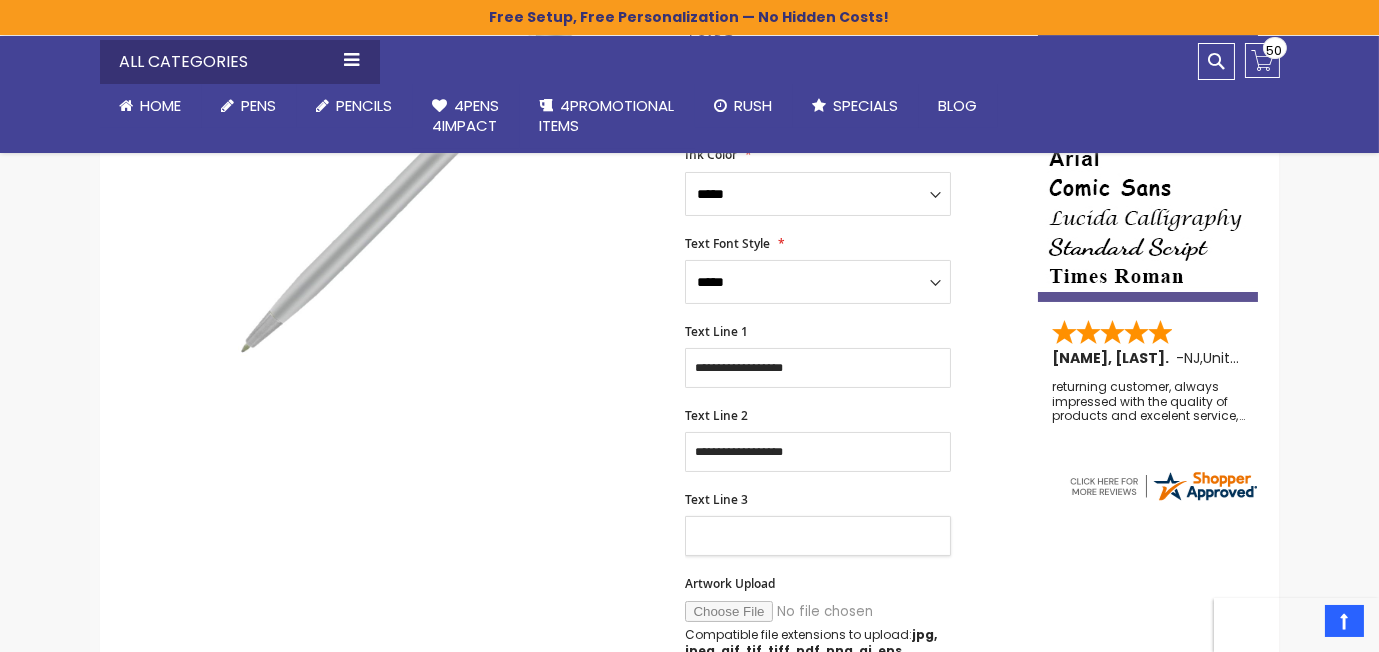 click on "Text Line 3" at bounding box center (818, 536) 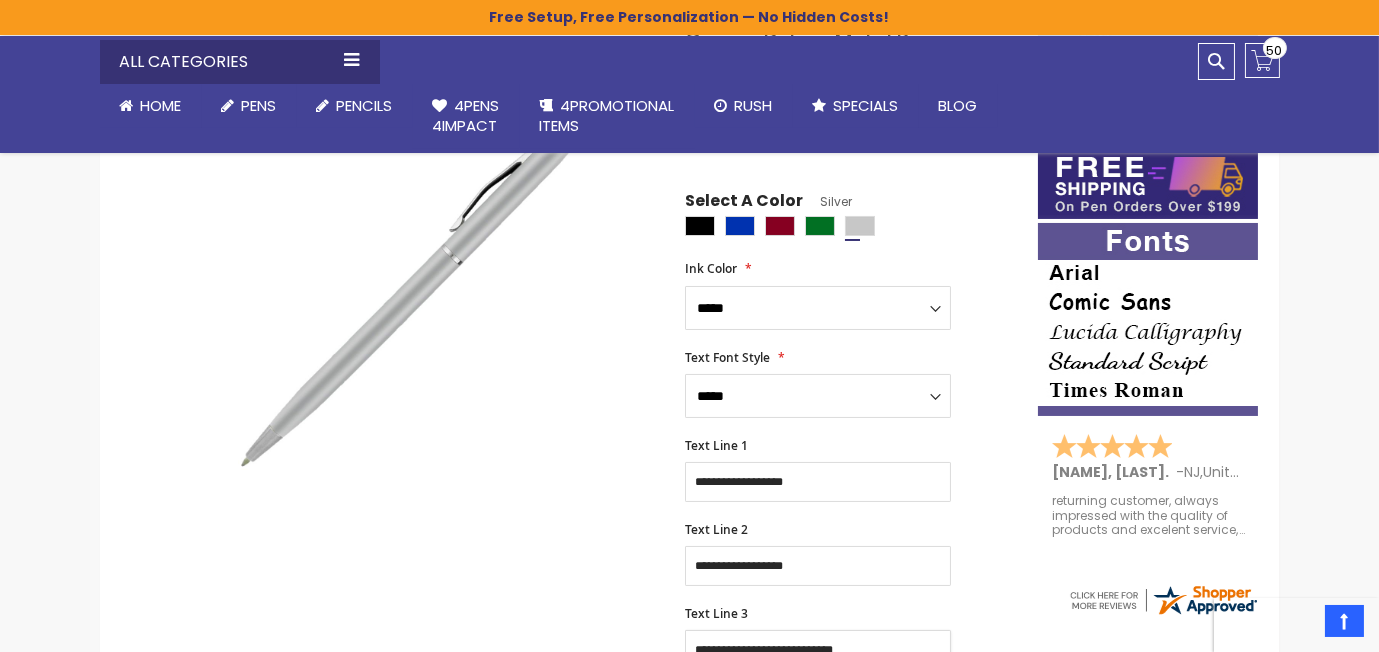 scroll, scrollTop: 334, scrollLeft: 0, axis: vertical 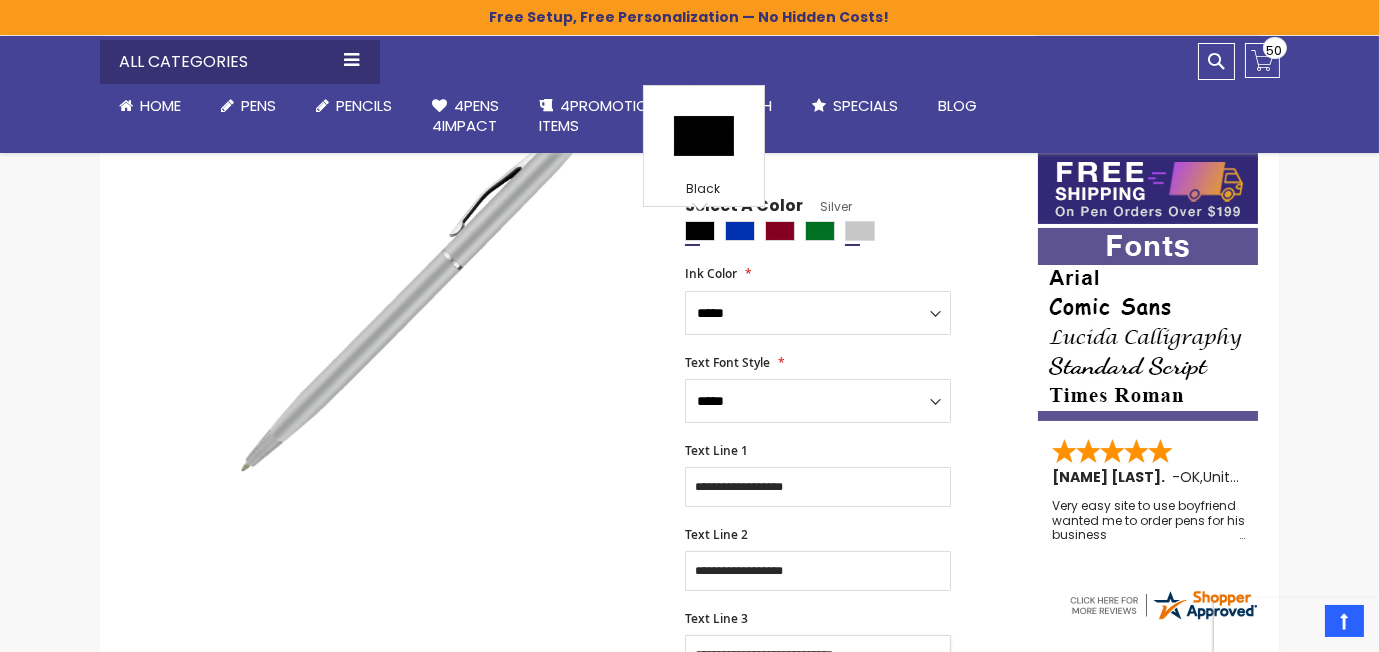 type on "**********" 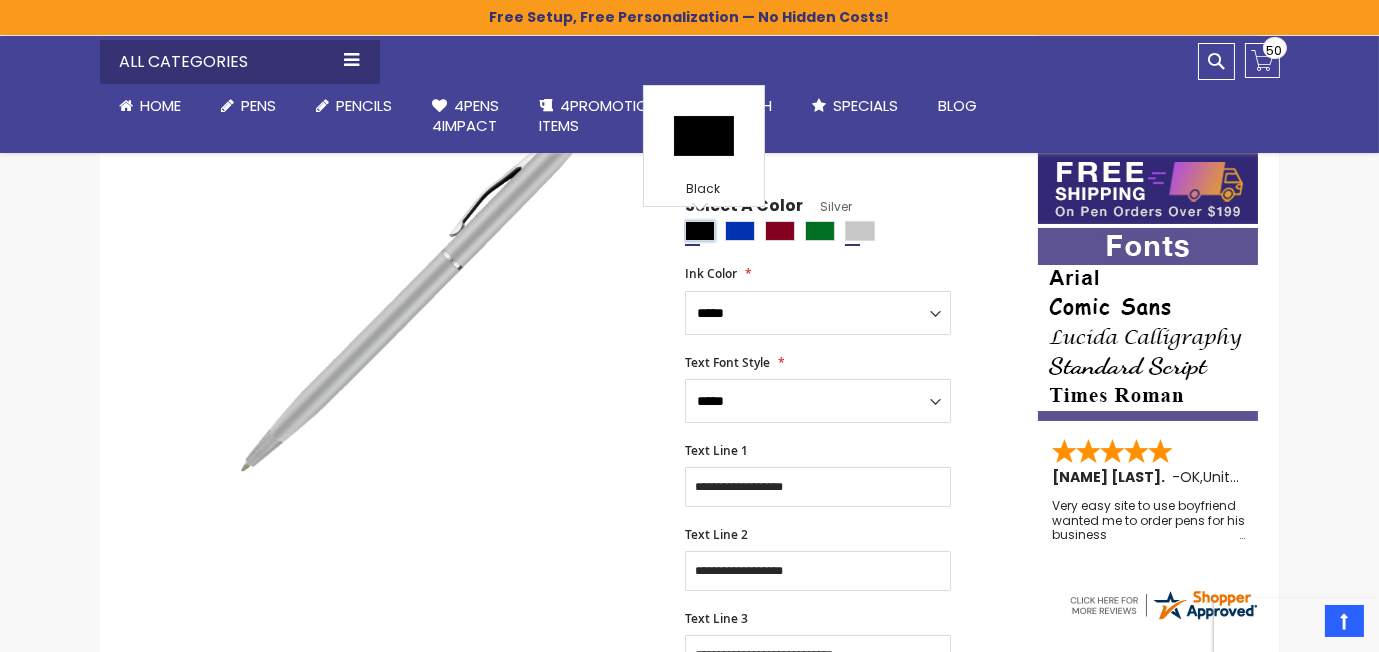 click at bounding box center (700, 231) 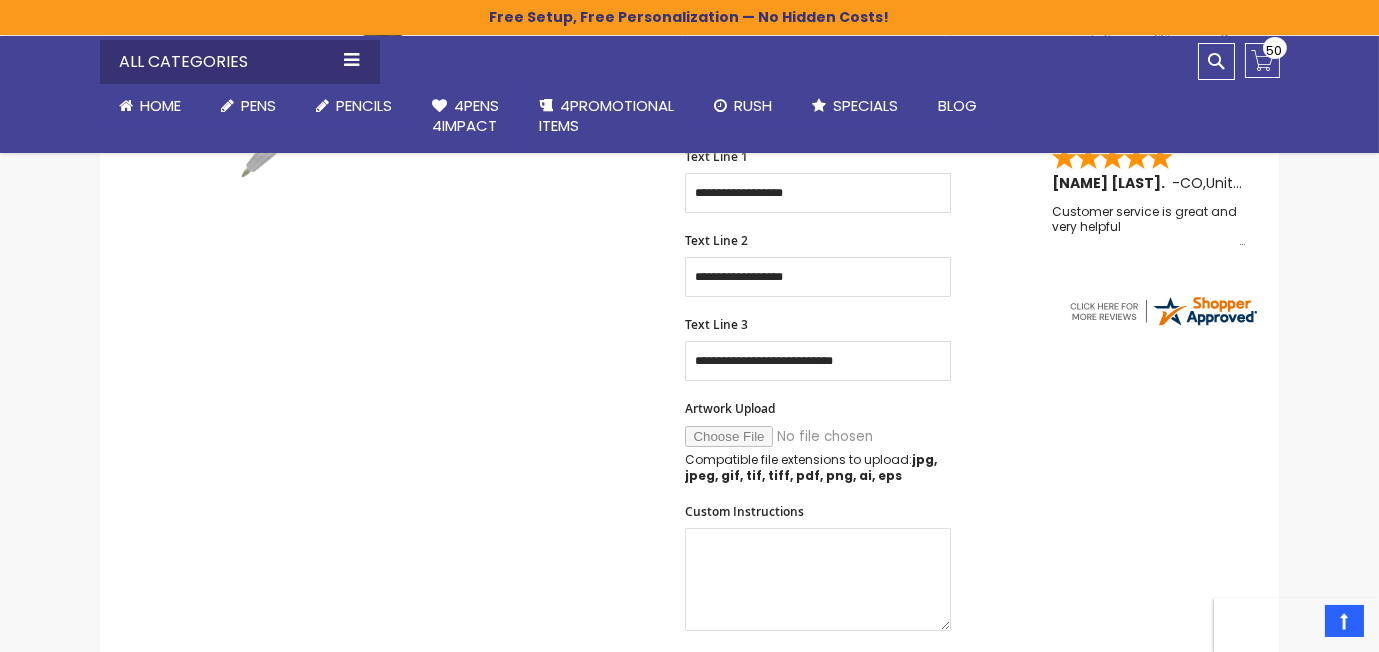 scroll, scrollTop: 633, scrollLeft: 0, axis: vertical 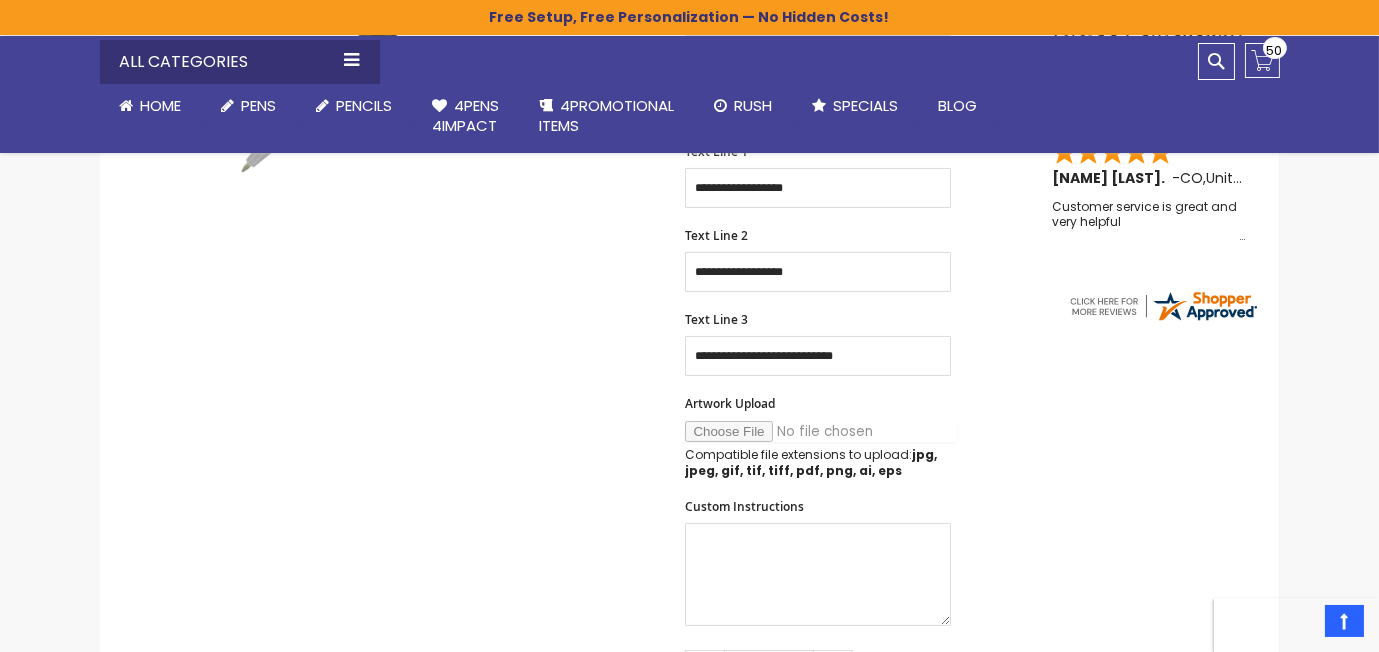 click on "Artwork Upload" at bounding box center (821, 431) 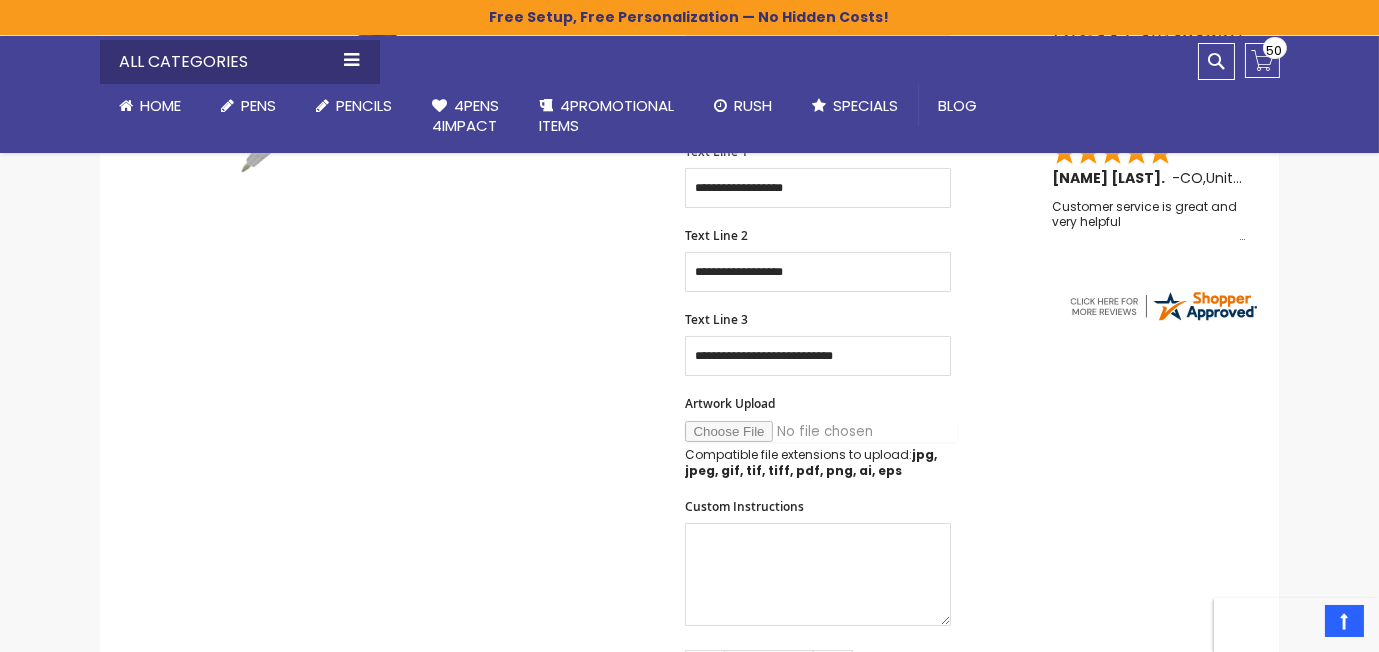 type on "**********" 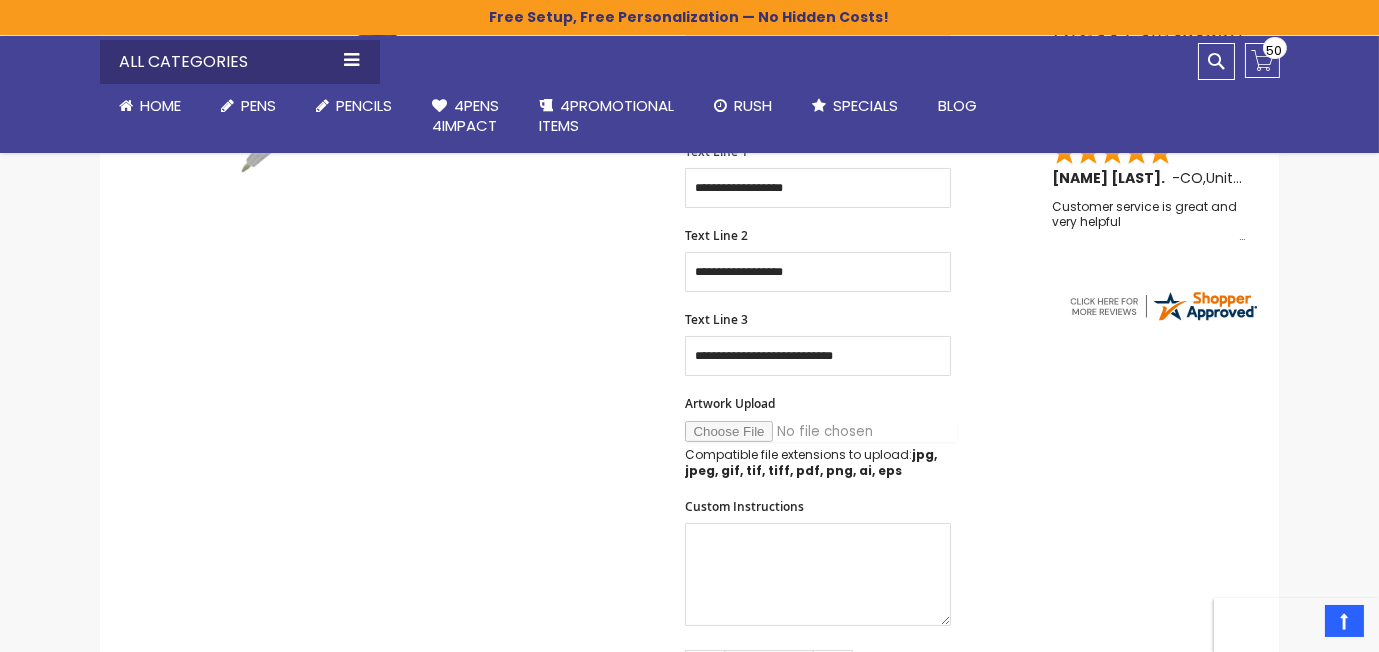 click on "Artwork Upload" at bounding box center [821, 431] 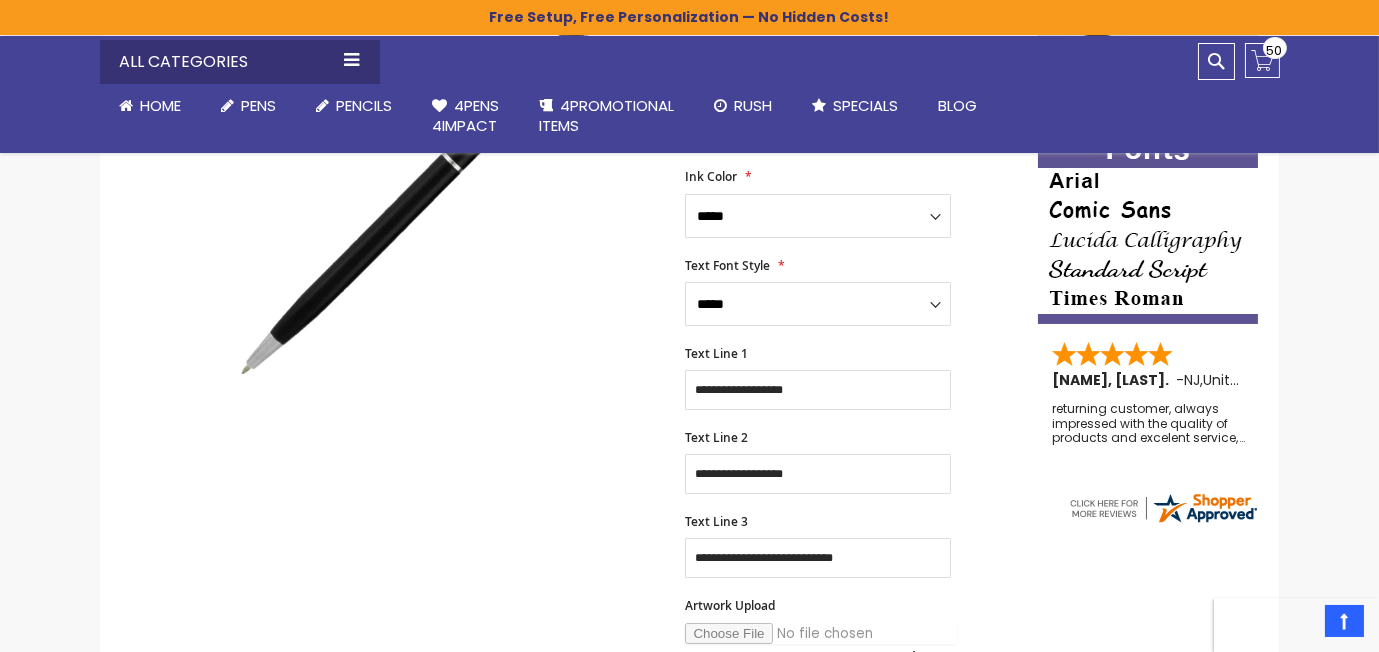 scroll, scrollTop: 427, scrollLeft: 0, axis: vertical 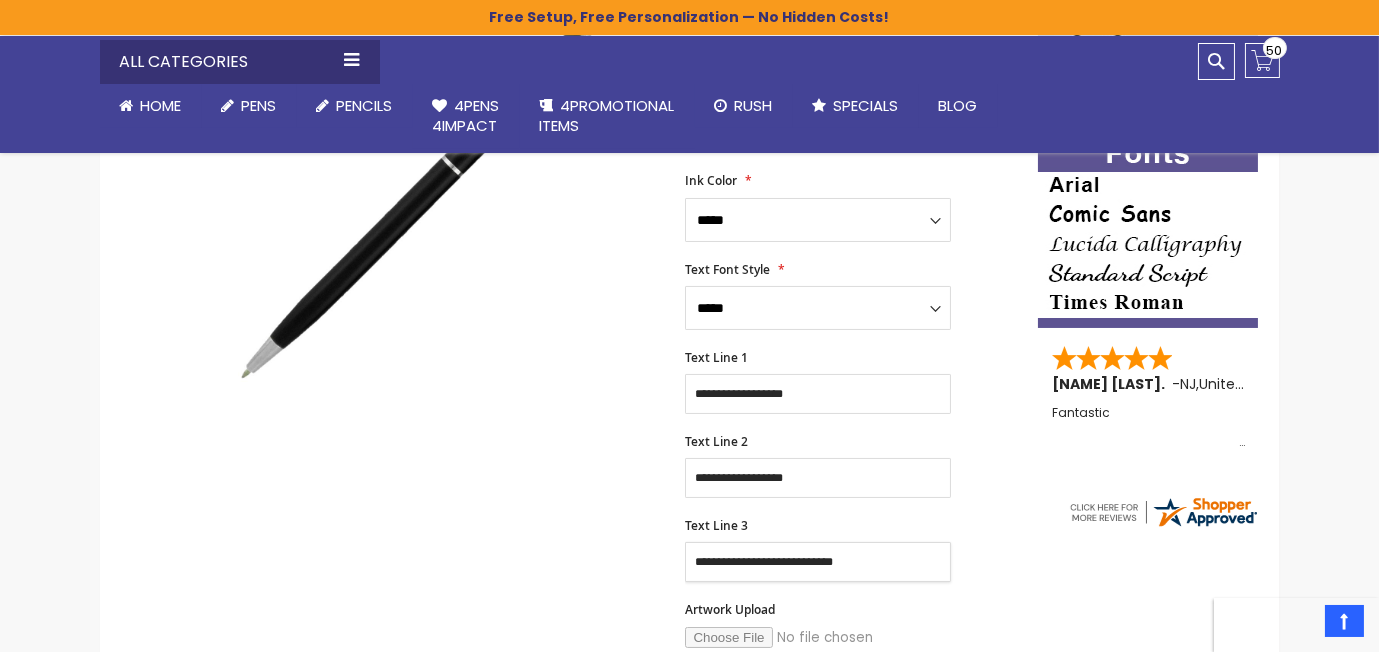 click on "**********" at bounding box center (818, 562) 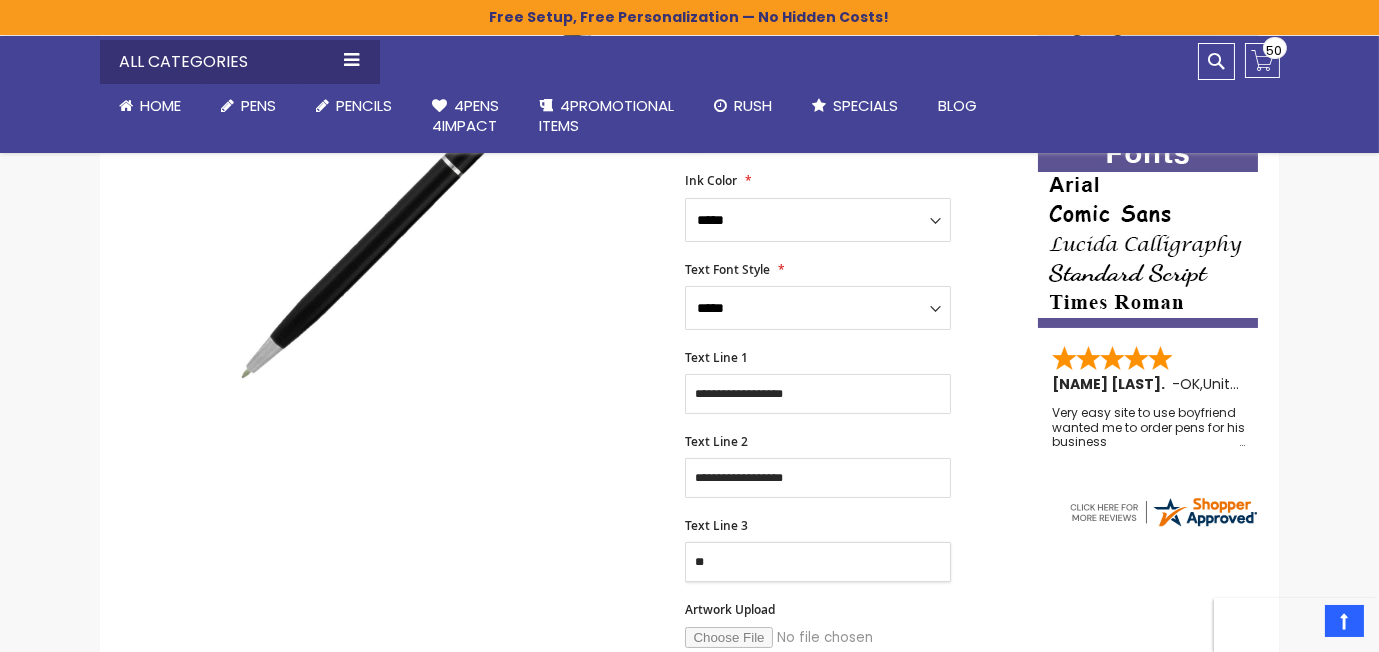 type on "*" 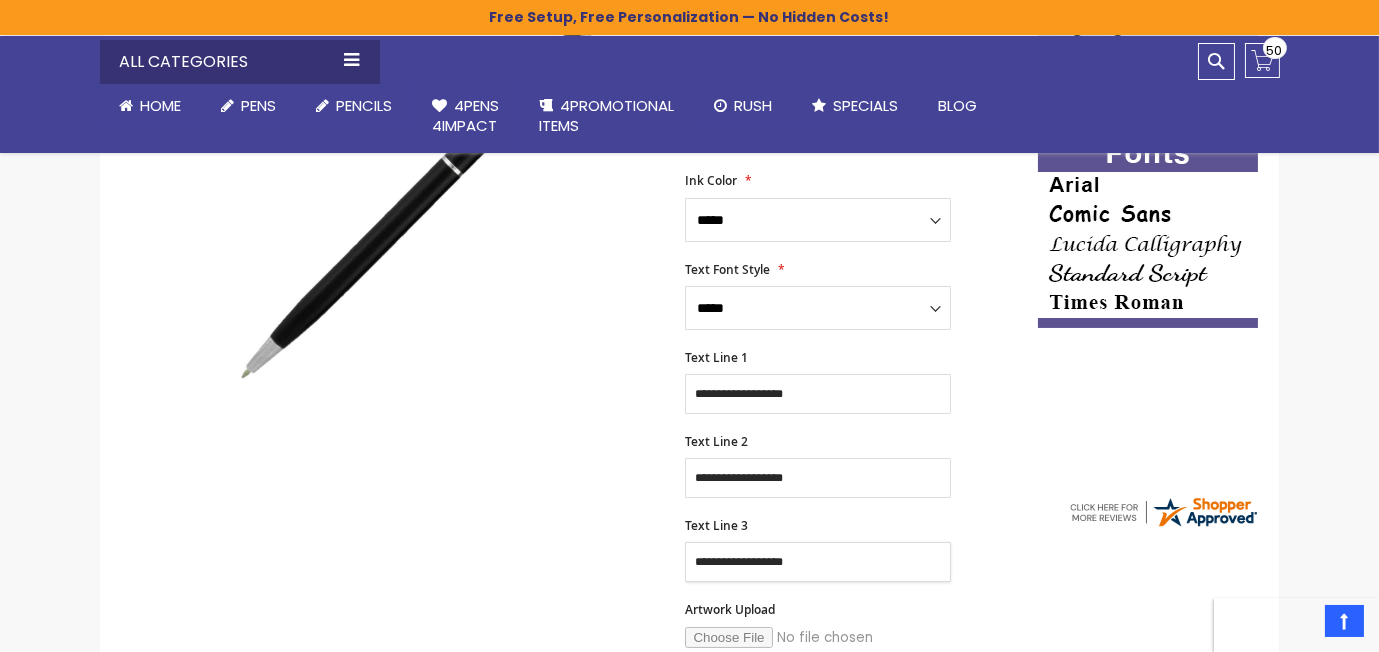 type on "**********" 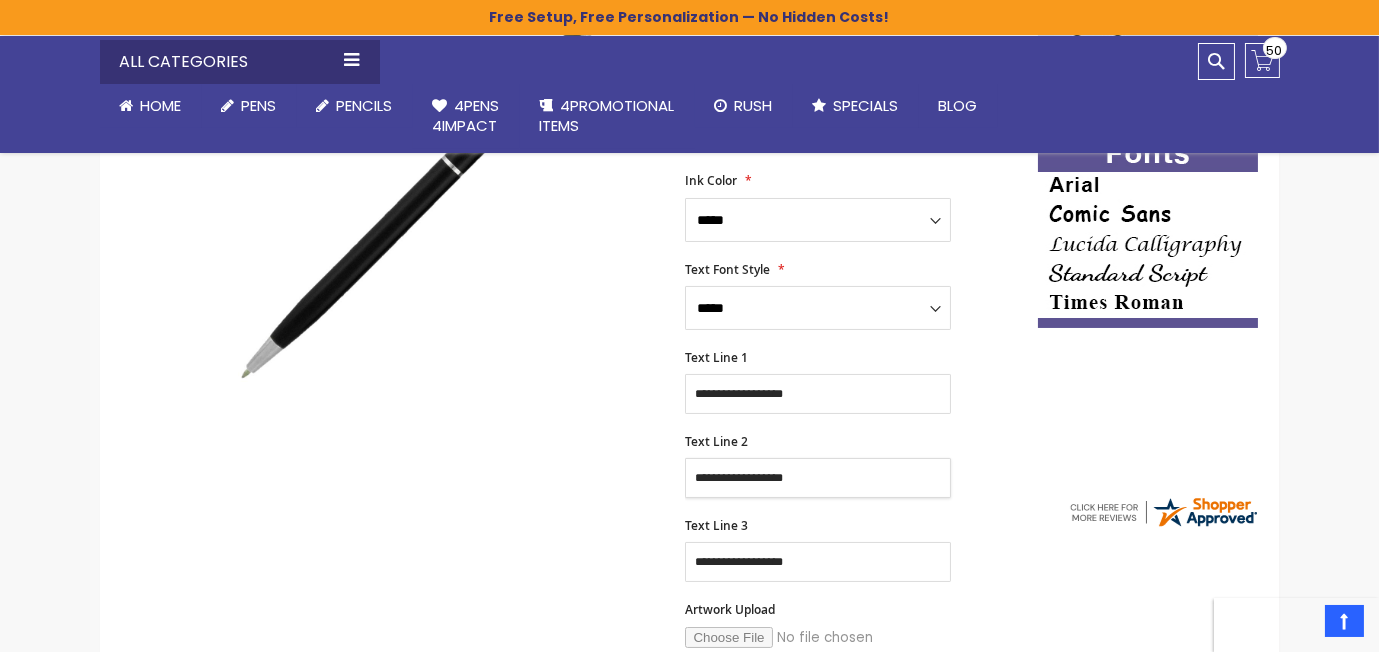 click on "**********" at bounding box center [818, 478] 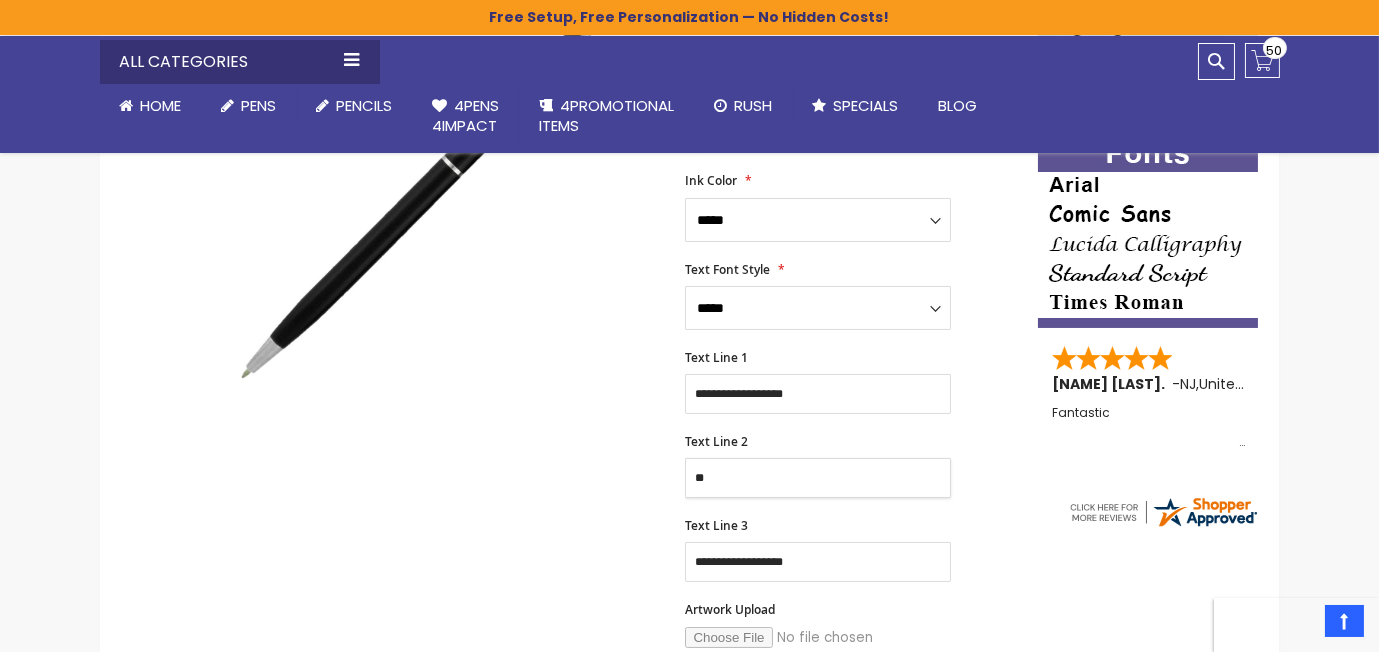 type on "*" 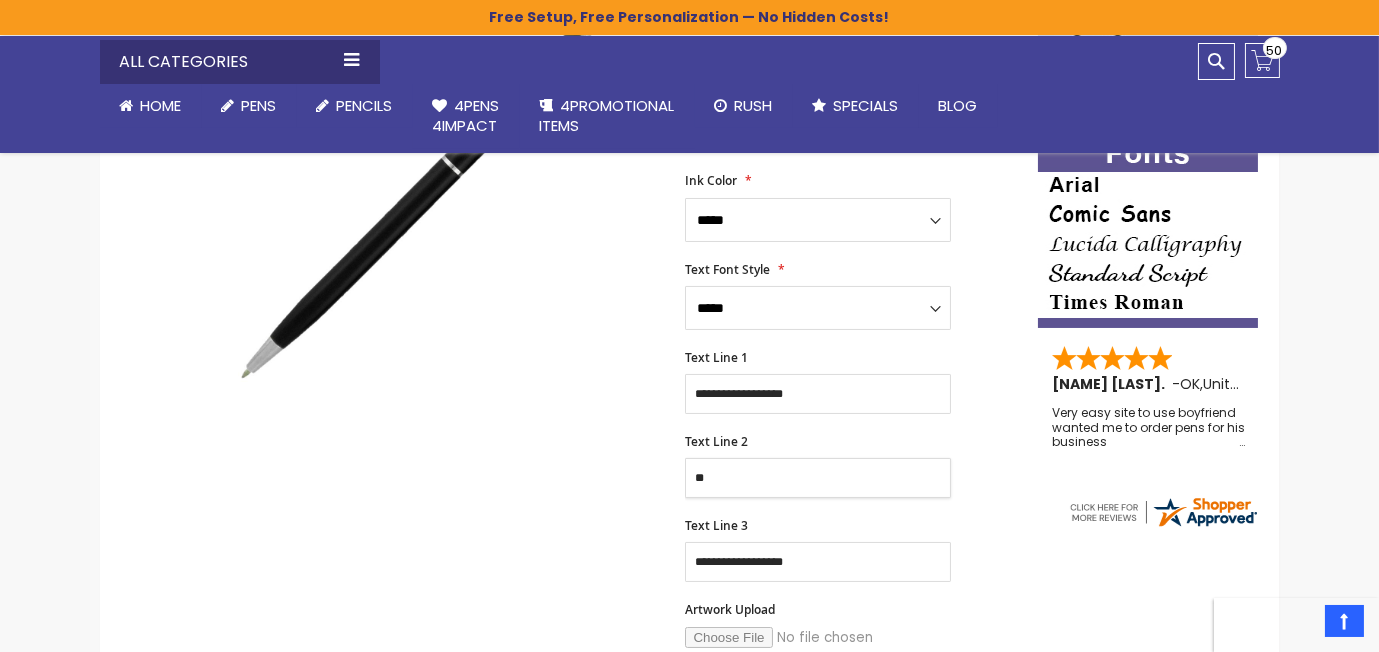 type on "*" 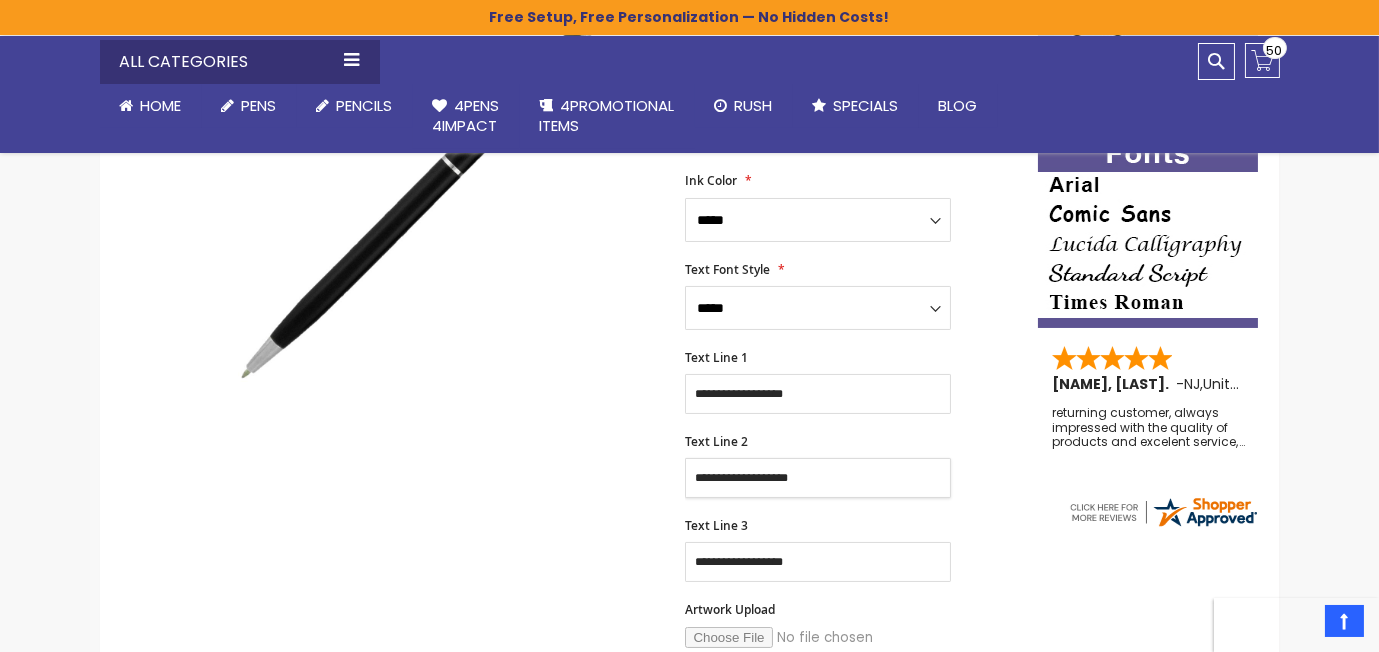 type on "**********" 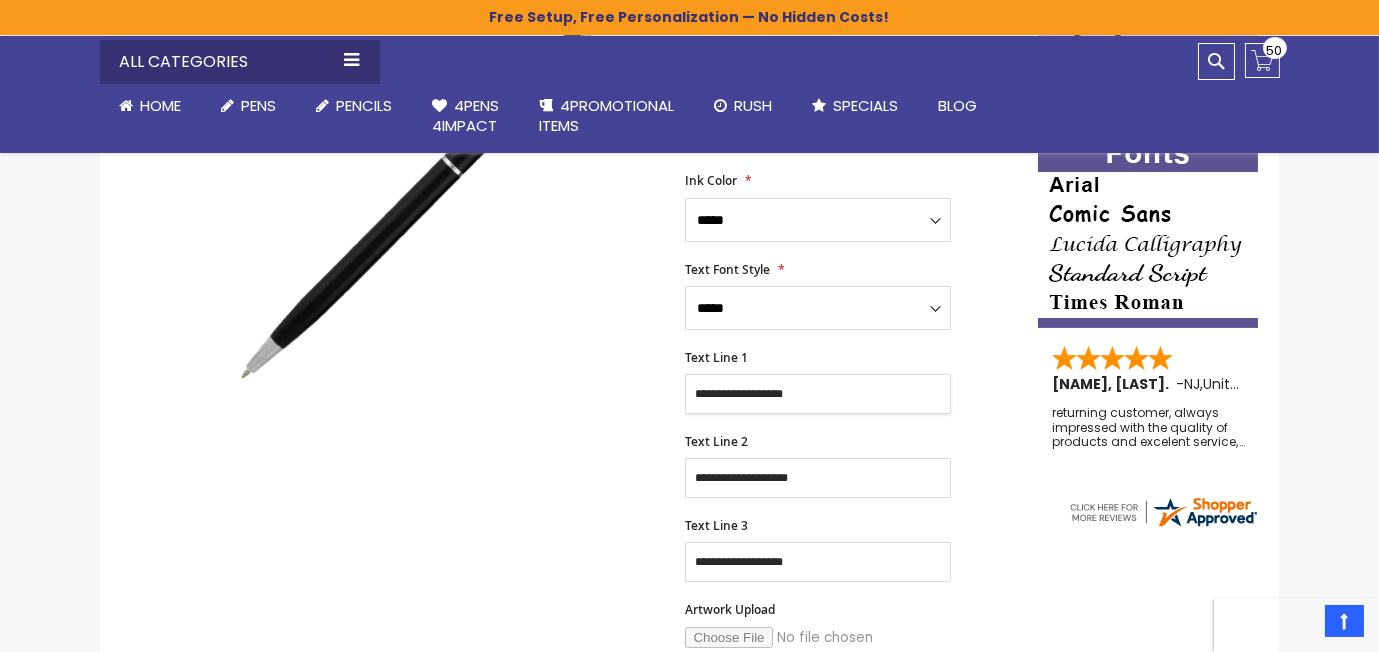 click on "**********" at bounding box center [818, 394] 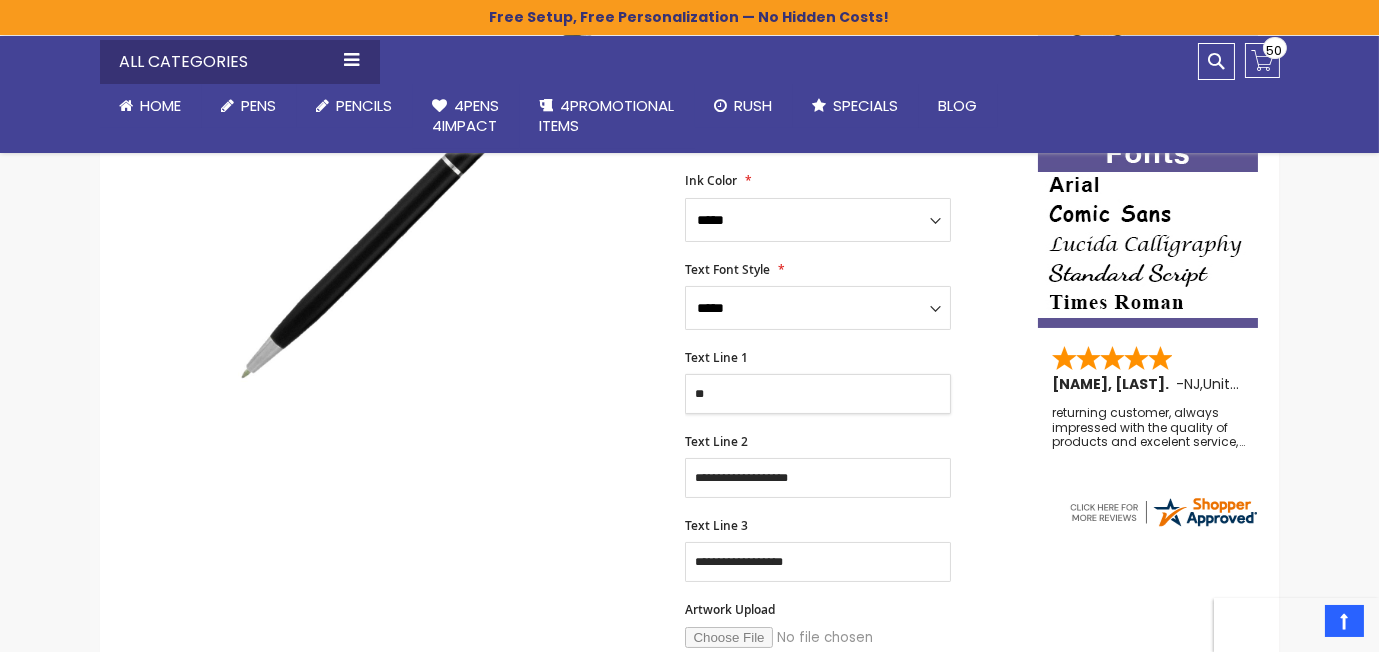 type on "*" 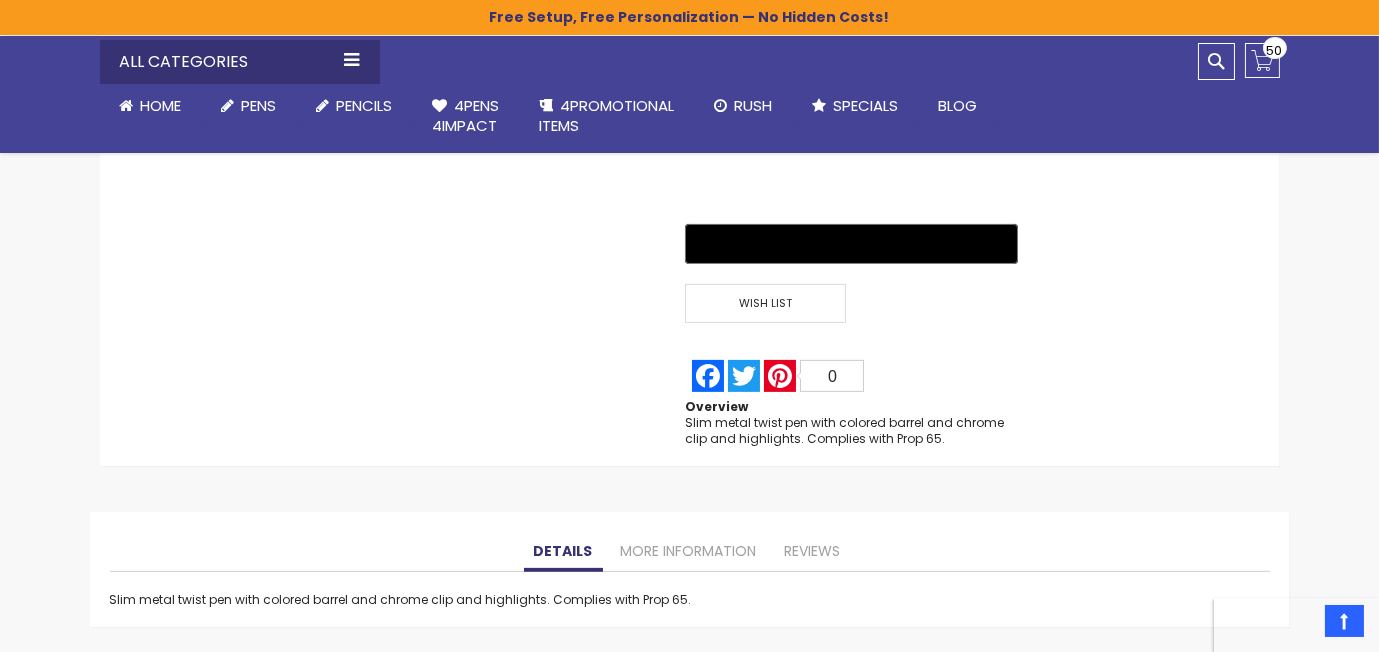 scroll, scrollTop: 1424, scrollLeft: 0, axis: vertical 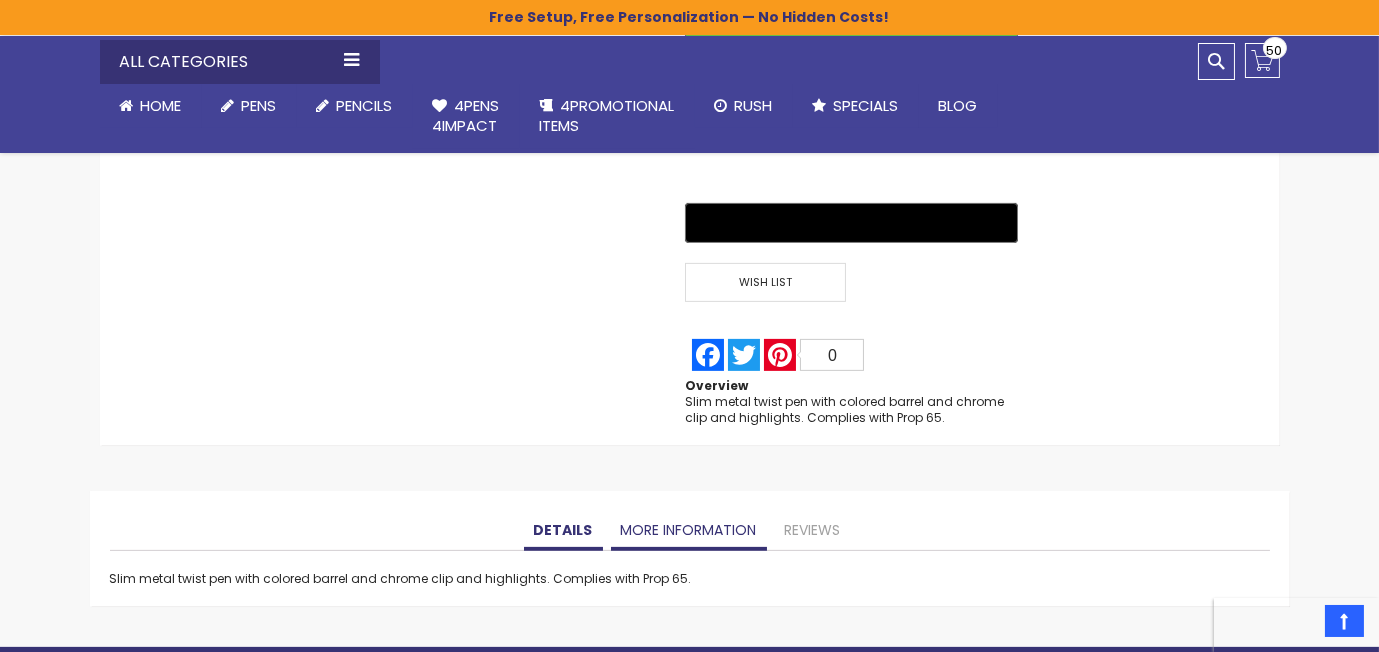 type on "**********" 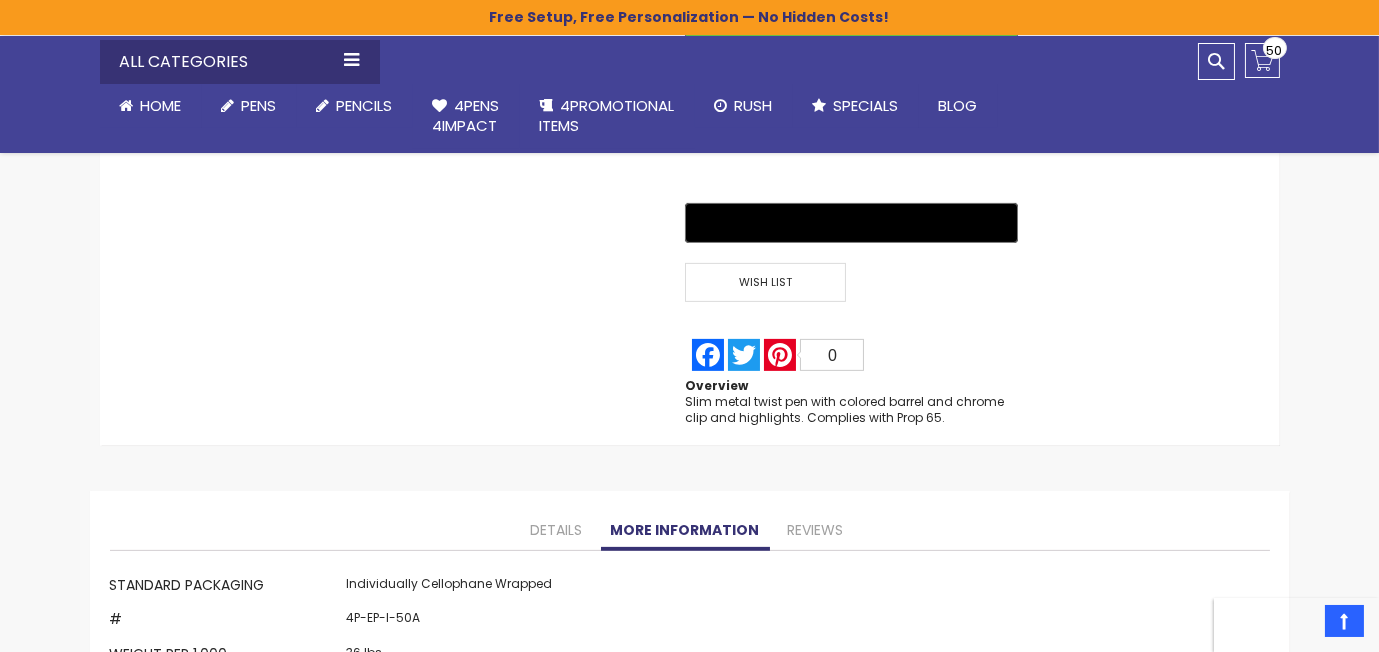 scroll, scrollTop: 1932, scrollLeft: 0, axis: vertical 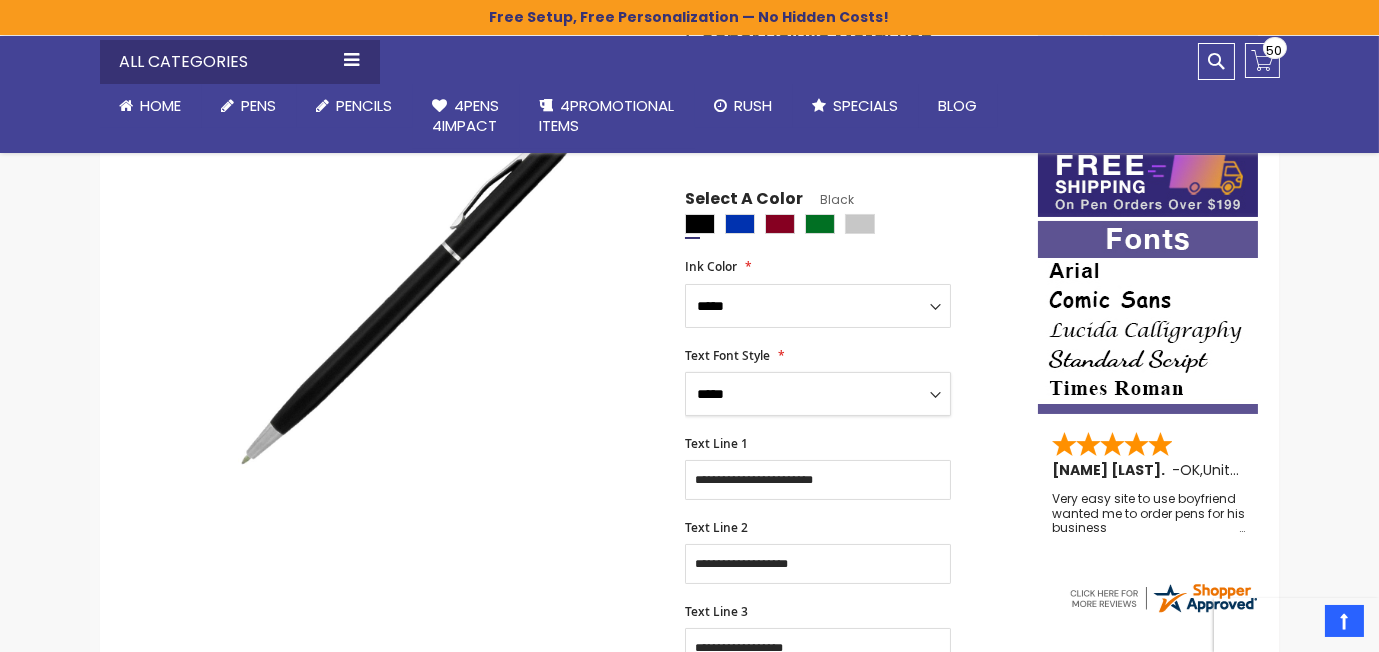 click on "**********" at bounding box center [818, 394] 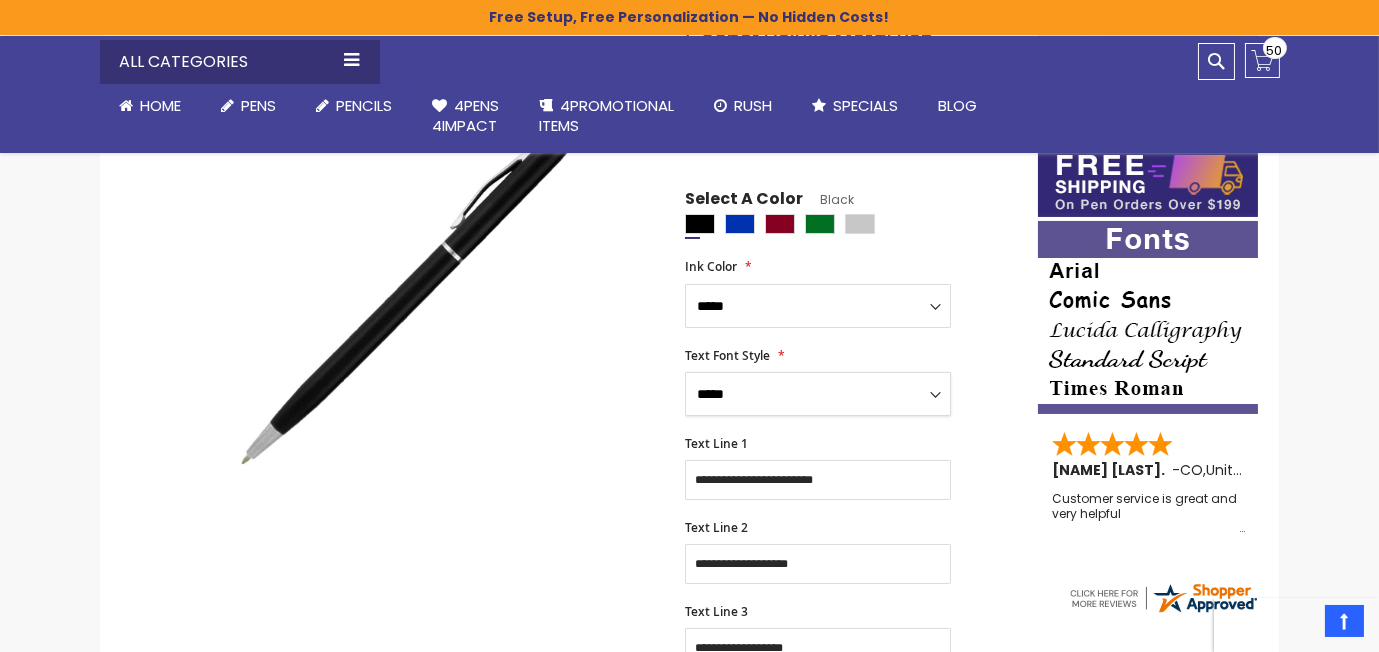 click on "**********" at bounding box center (818, 394) 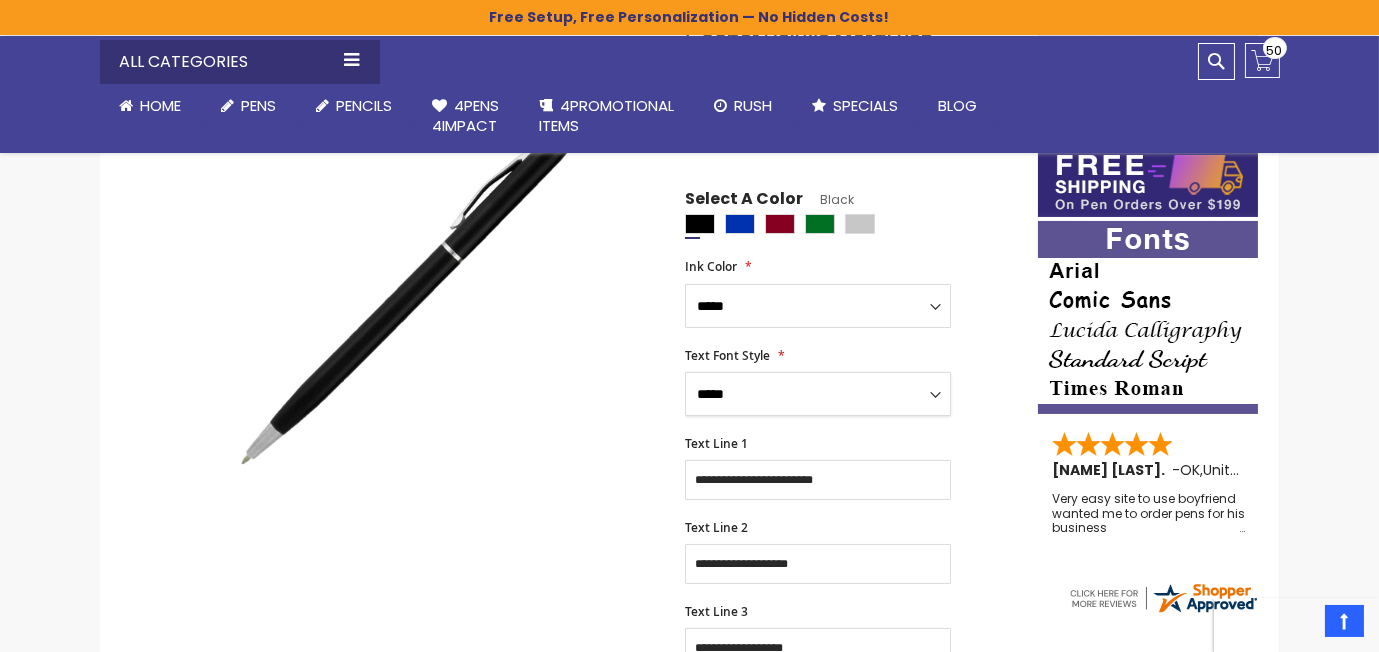click on "**********" at bounding box center [818, 394] 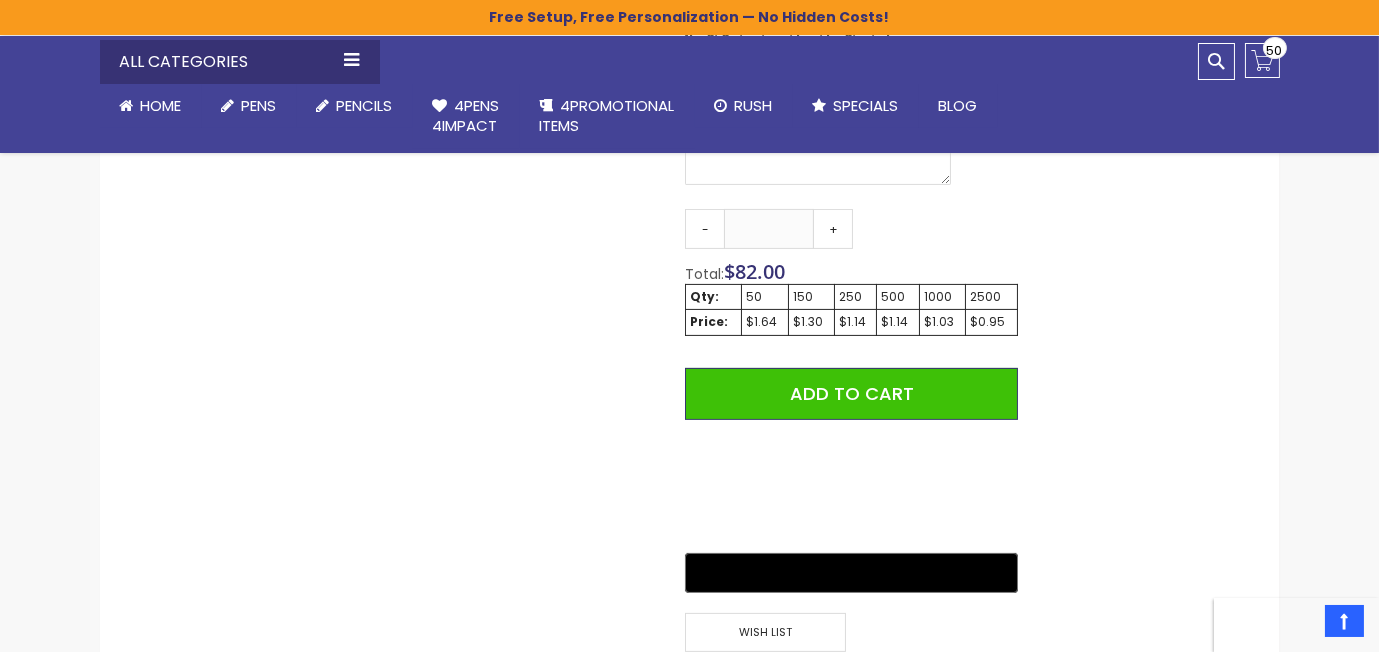 scroll, scrollTop: 1079, scrollLeft: 0, axis: vertical 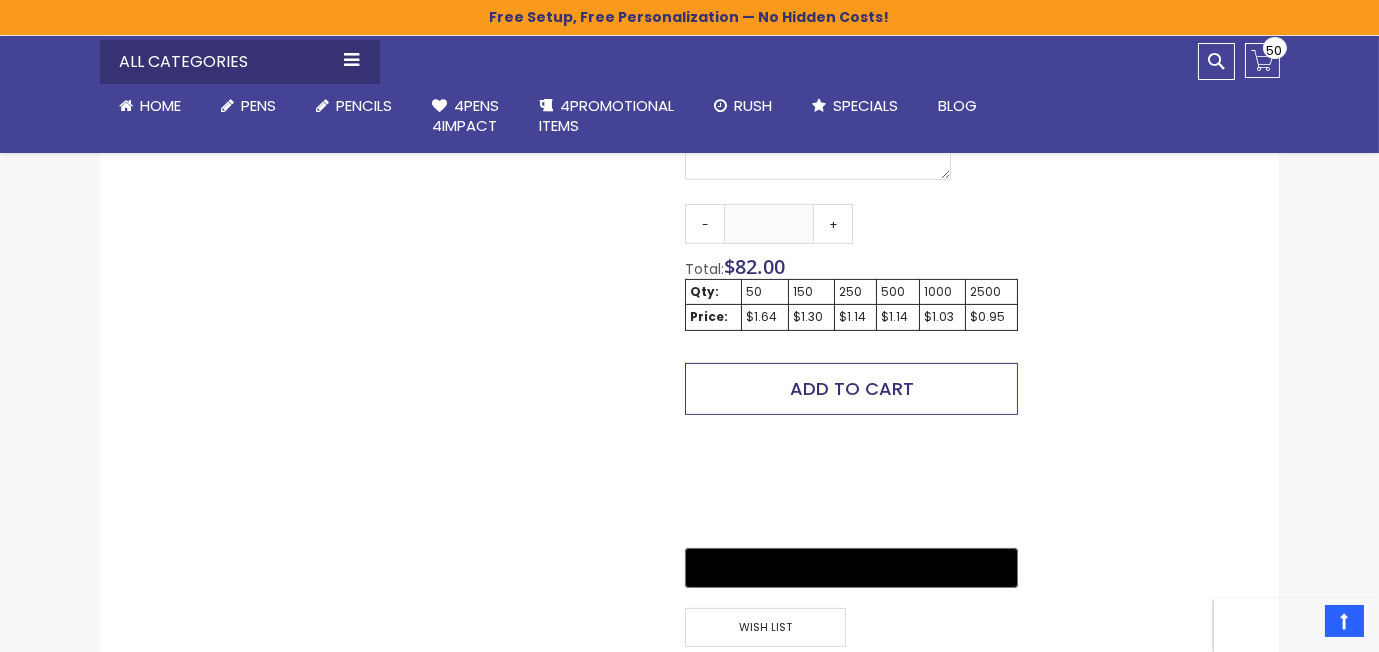 click on "Add to Cart" at bounding box center (852, 388) 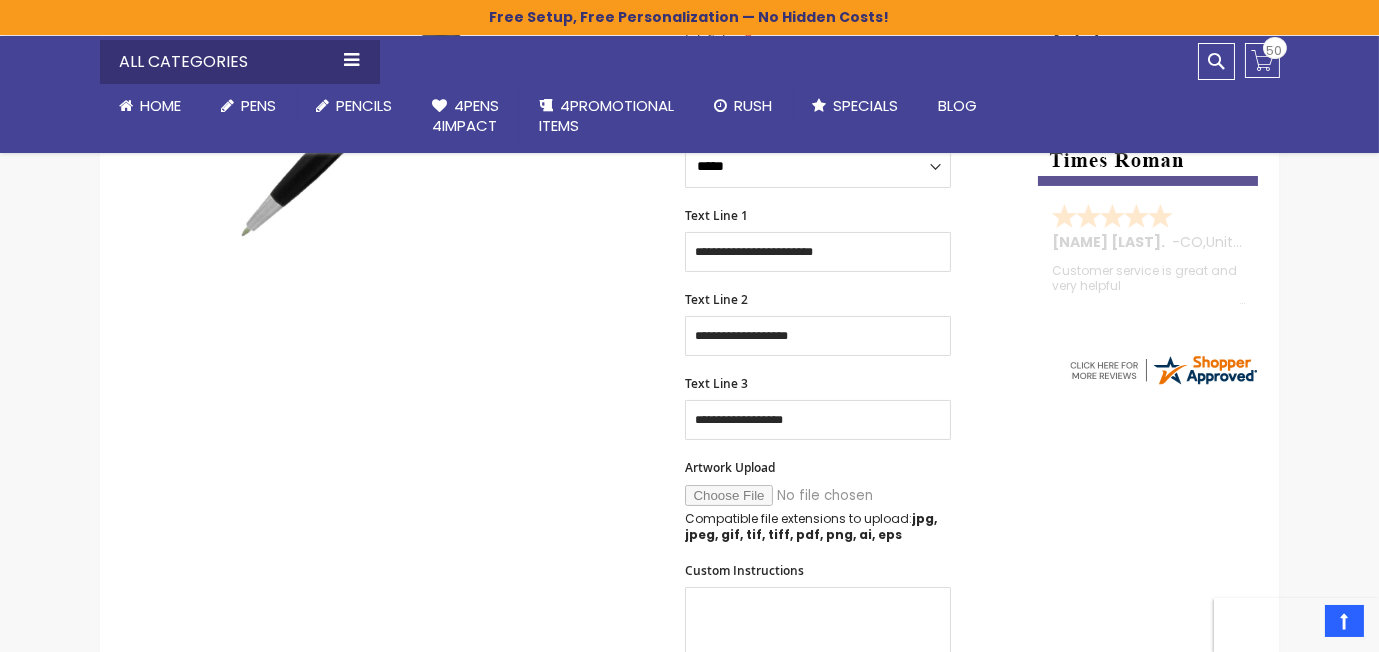 scroll, scrollTop: 508, scrollLeft: 0, axis: vertical 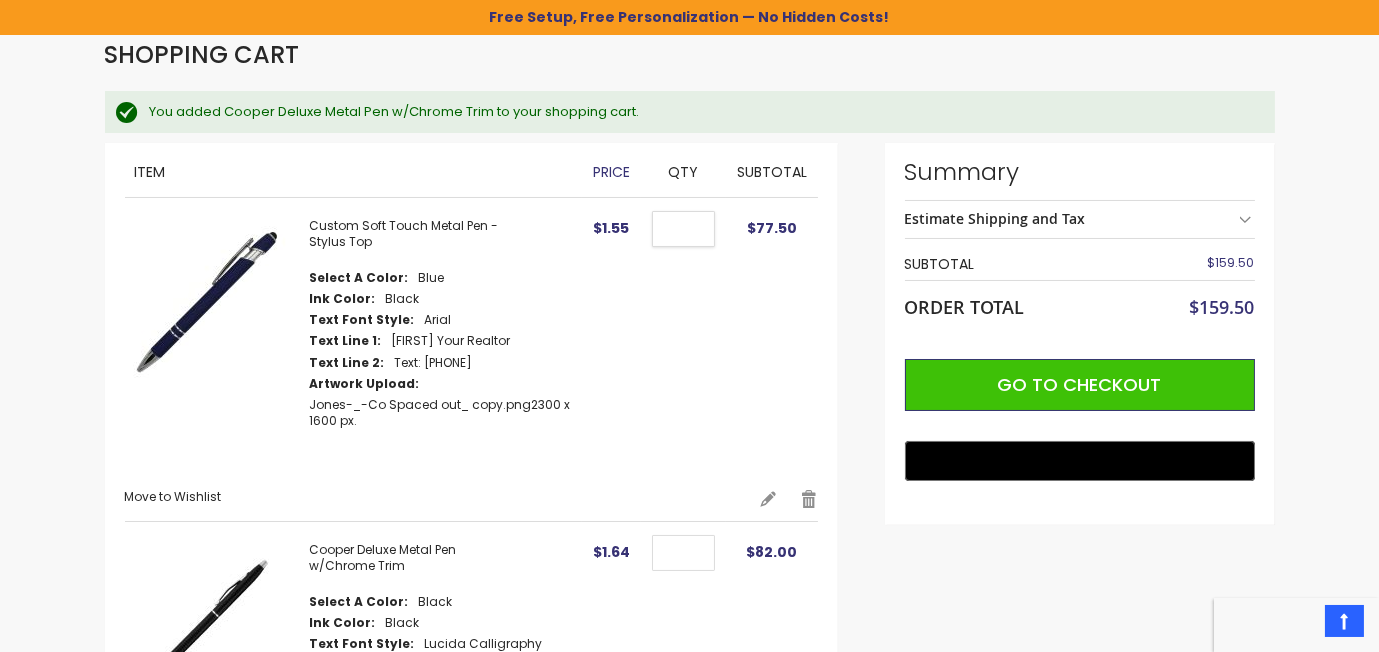 click on "**" at bounding box center (683, 229) 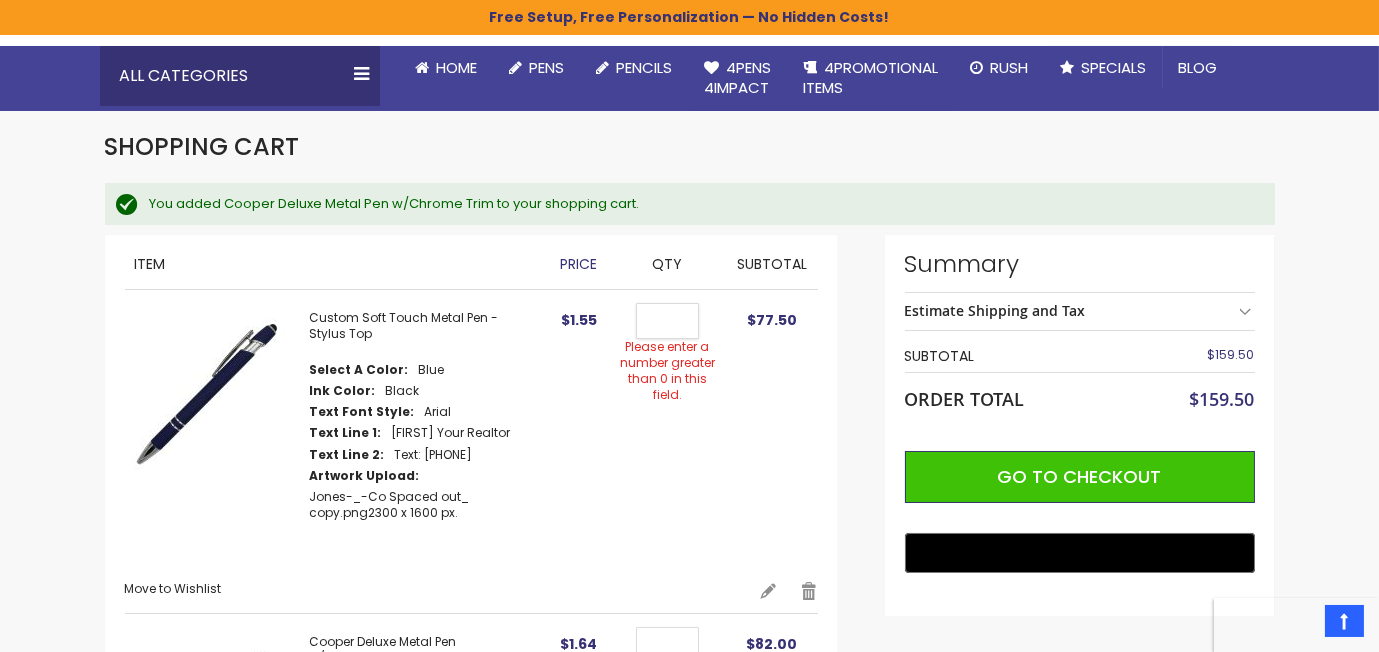 scroll, scrollTop: 164, scrollLeft: 0, axis: vertical 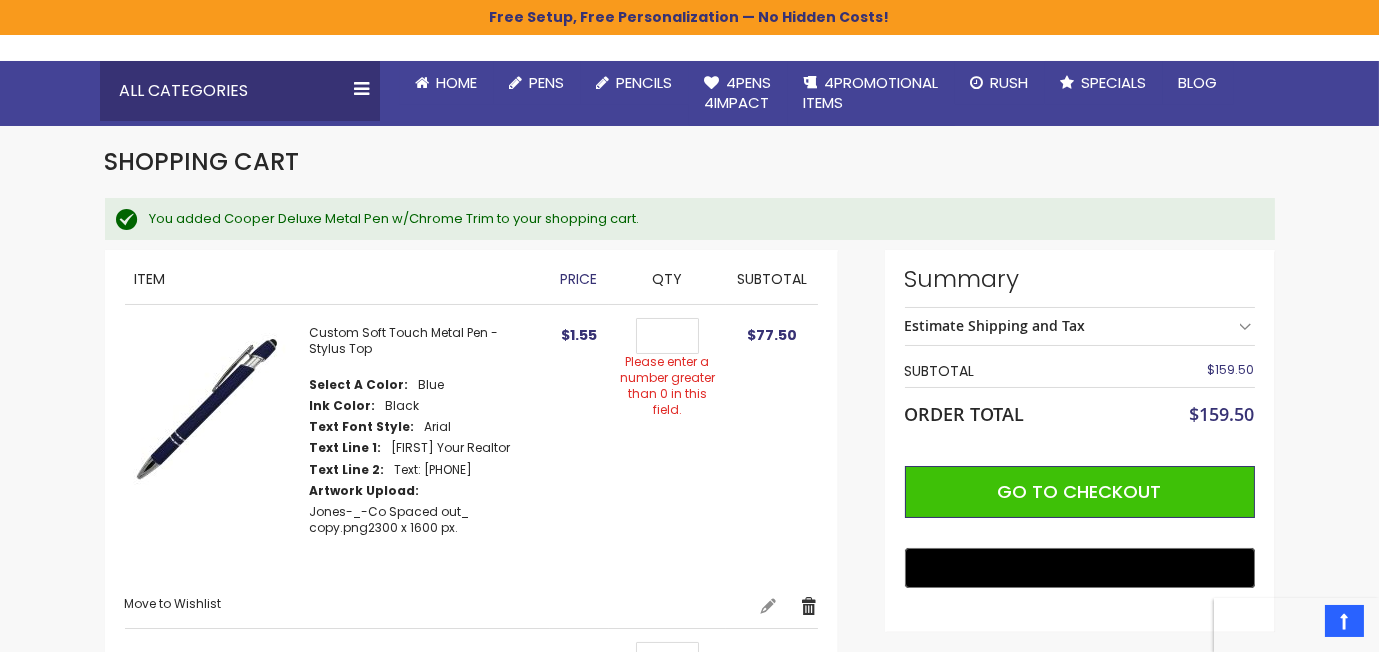 click on "Remove" at bounding box center [809, 606] 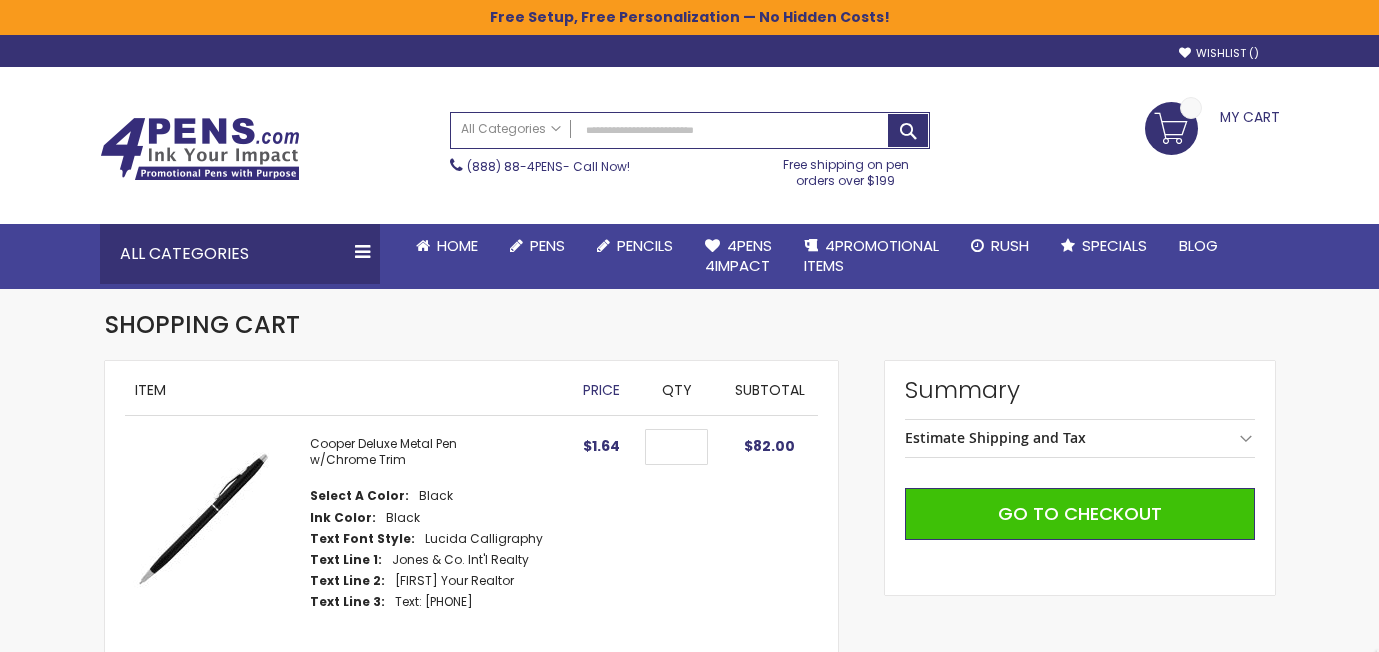 scroll, scrollTop: 0, scrollLeft: 0, axis: both 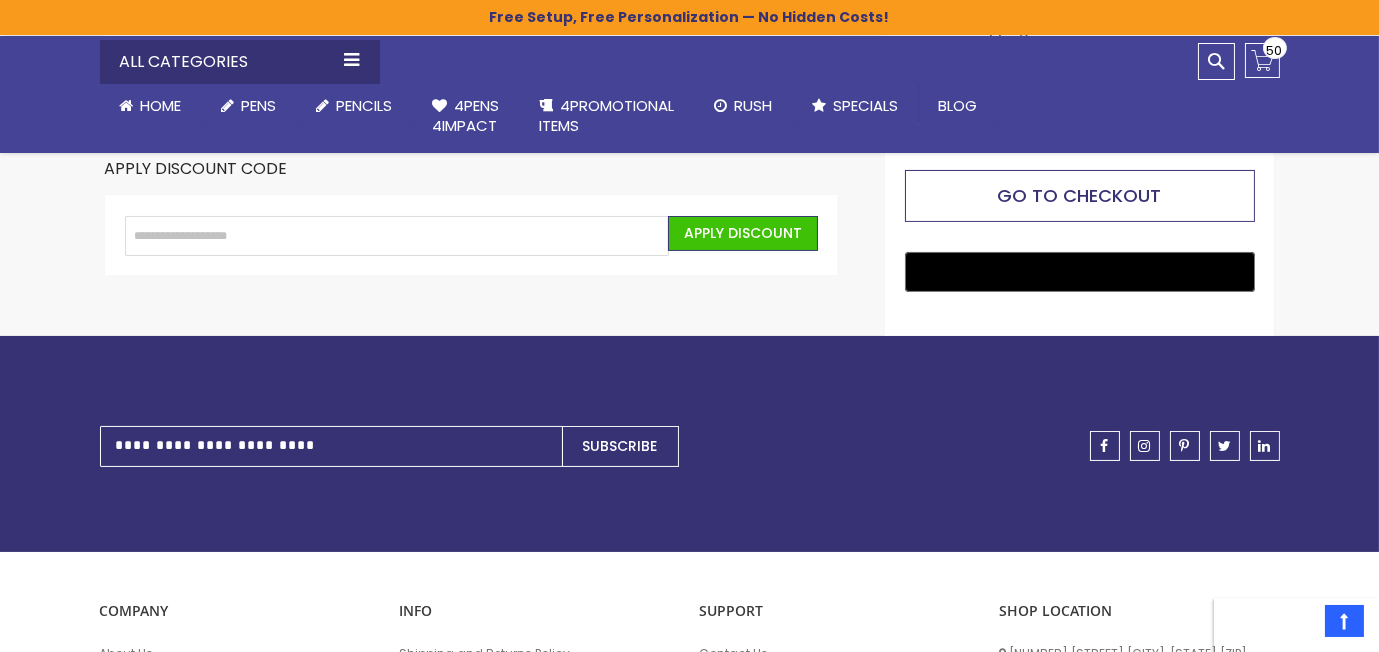 click on "Go to Checkout" at bounding box center [1080, 195] 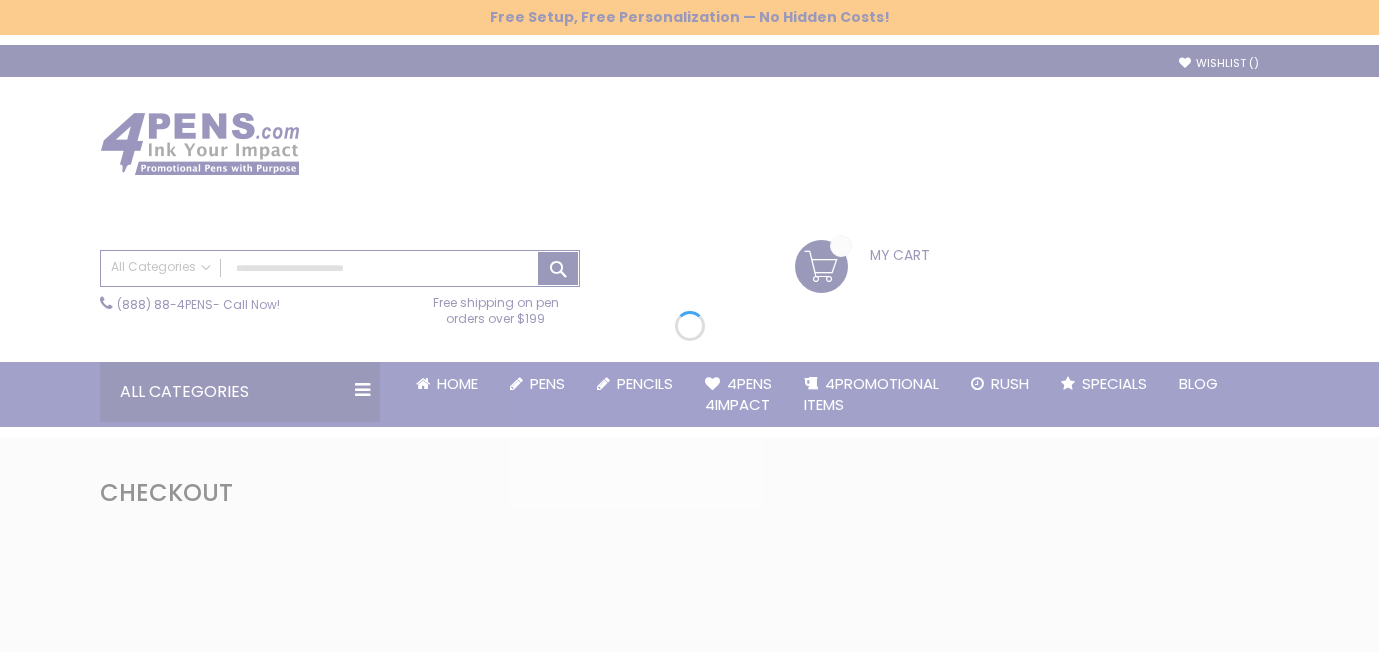 scroll, scrollTop: 0, scrollLeft: 0, axis: both 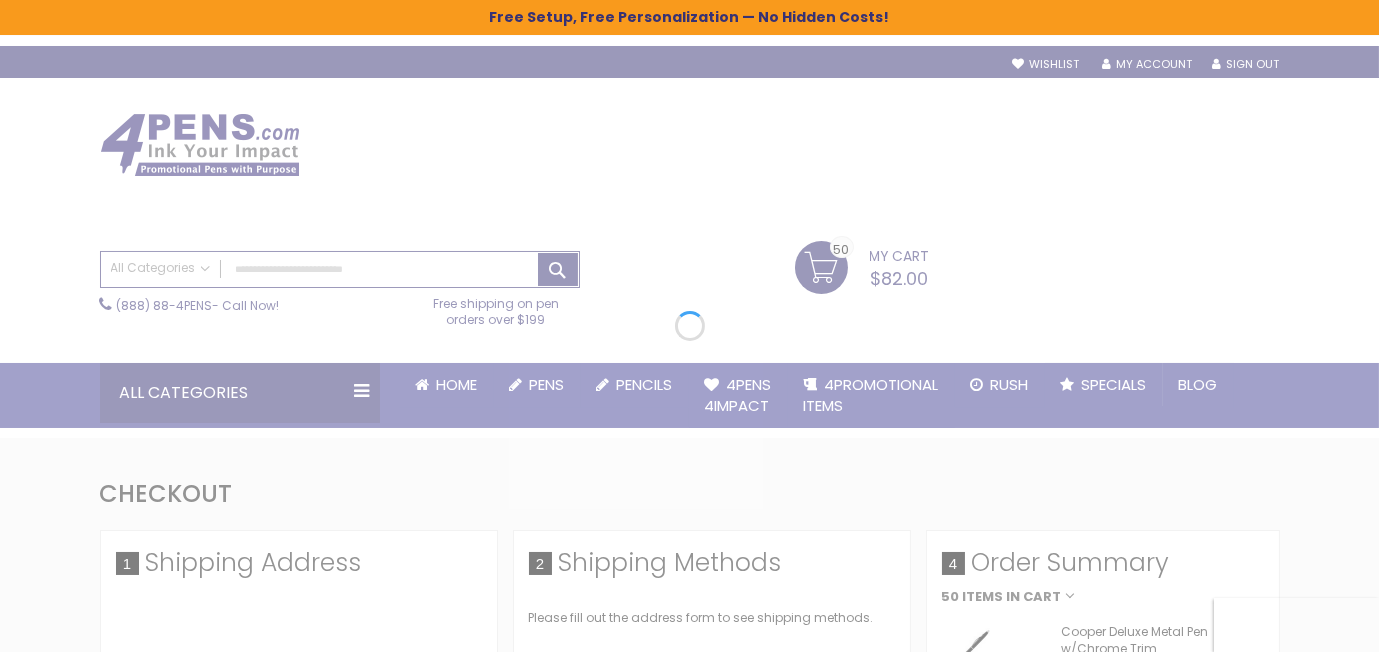 select on "*" 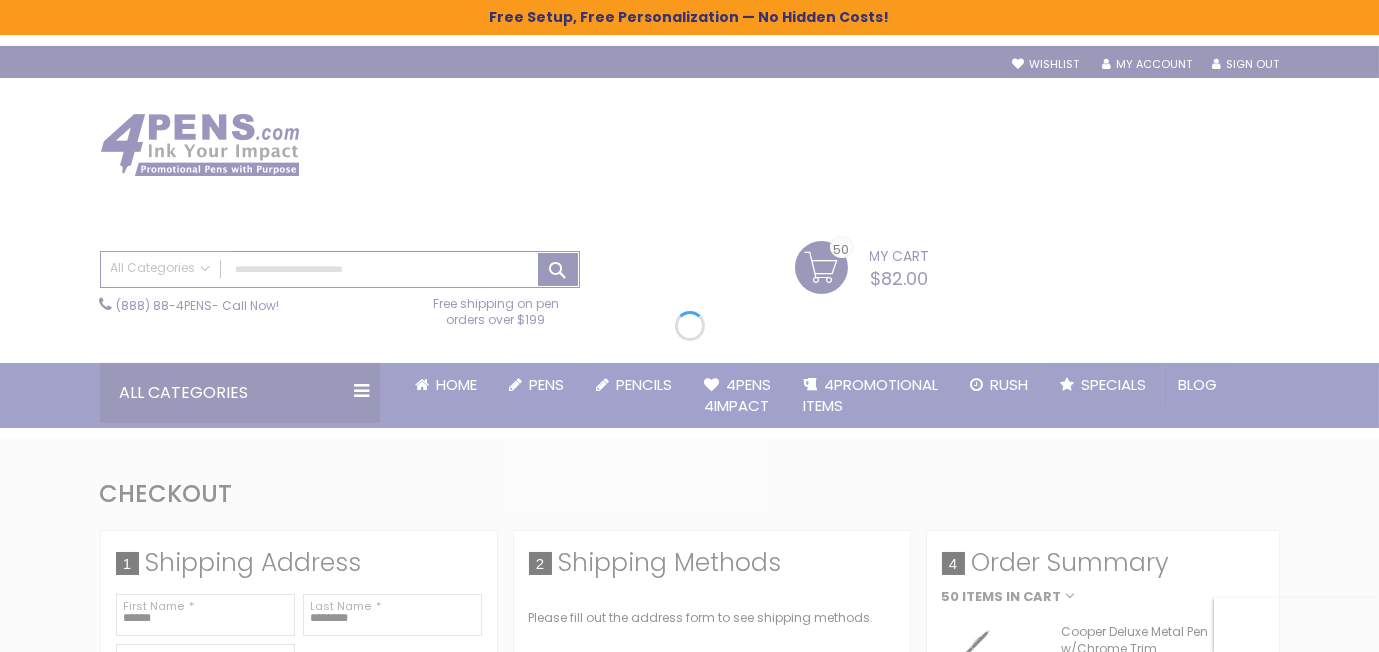 type 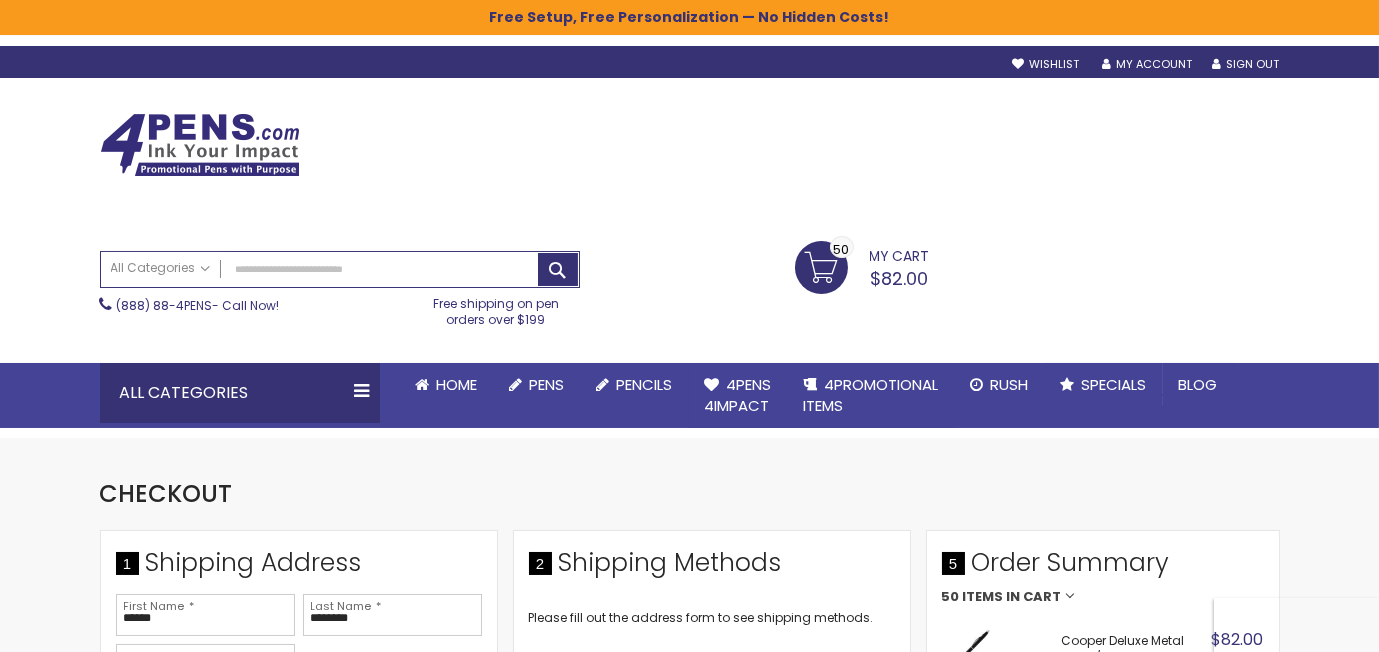 scroll, scrollTop: 0, scrollLeft: 0, axis: both 